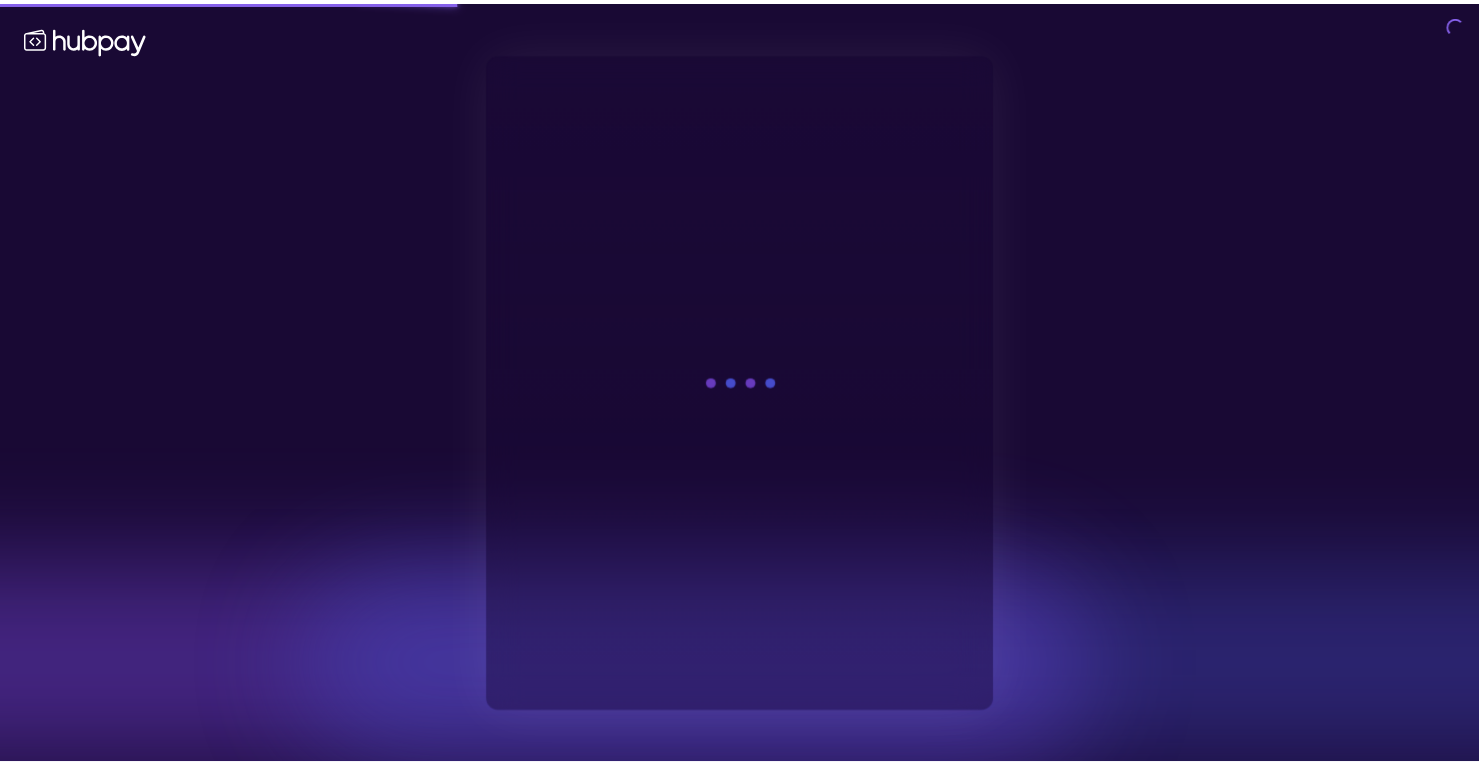 scroll, scrollTop: 0, scrollLeft: 0, axis: both 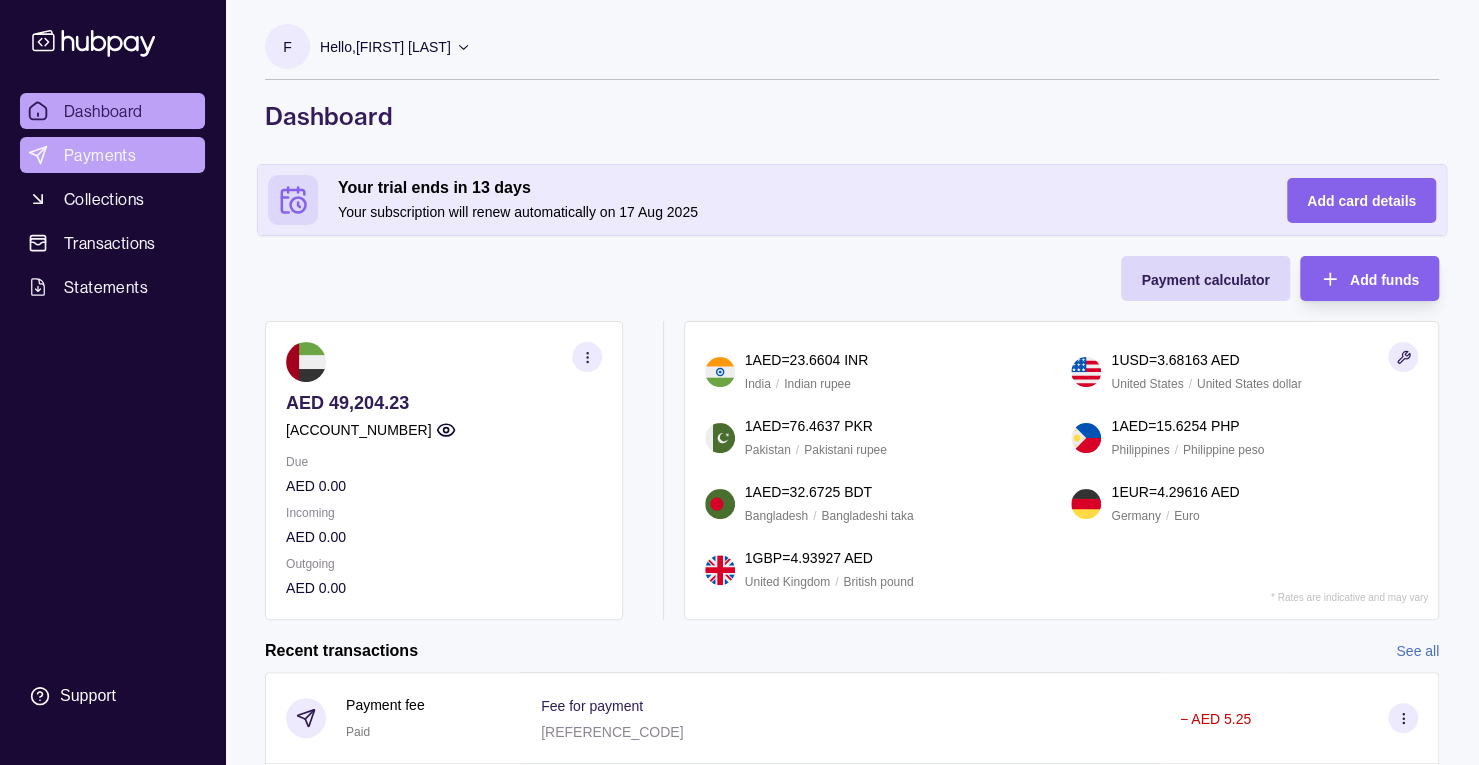 click on "Payments" at bounding box center [100, 155] 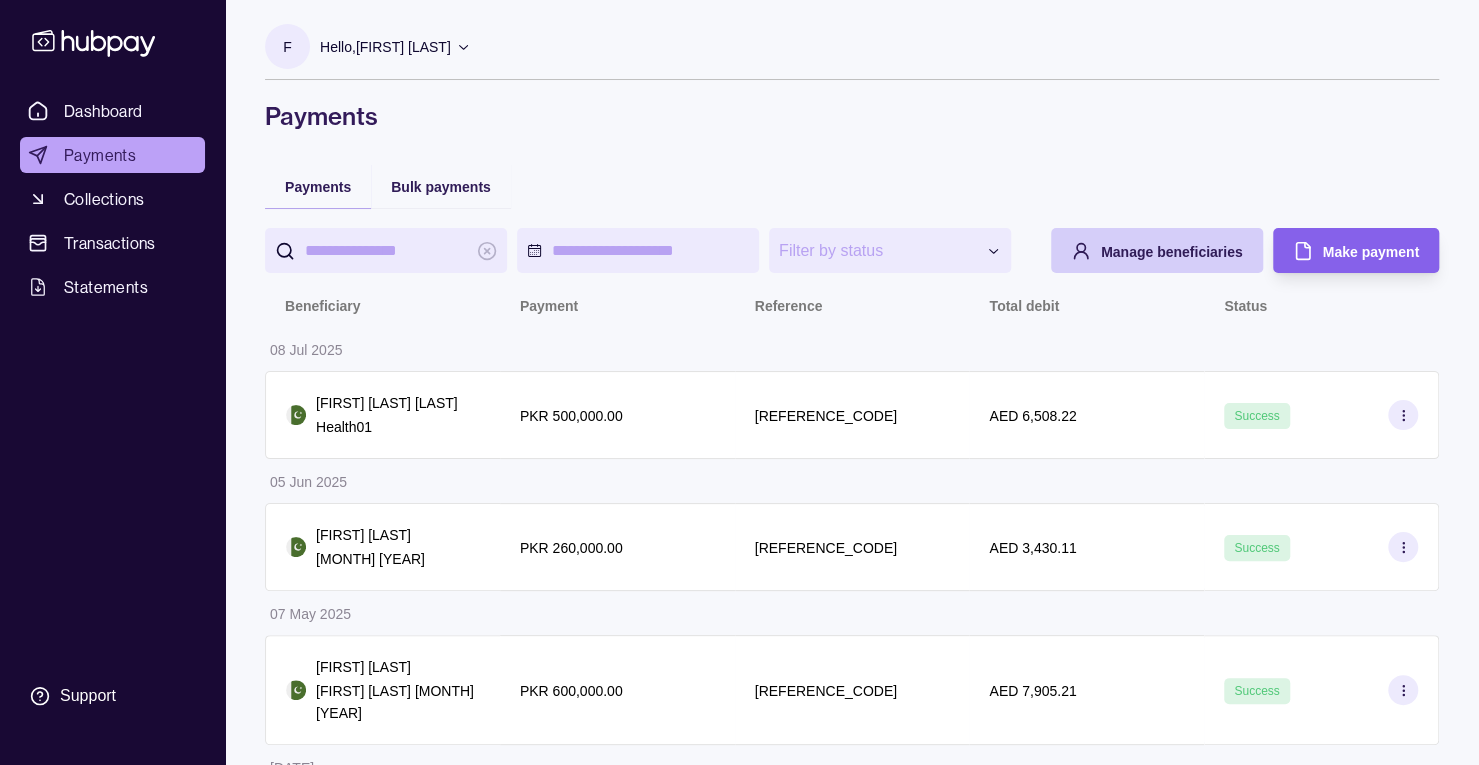 click on "Manage beneficiaries" at bounding box center (1142, 250) 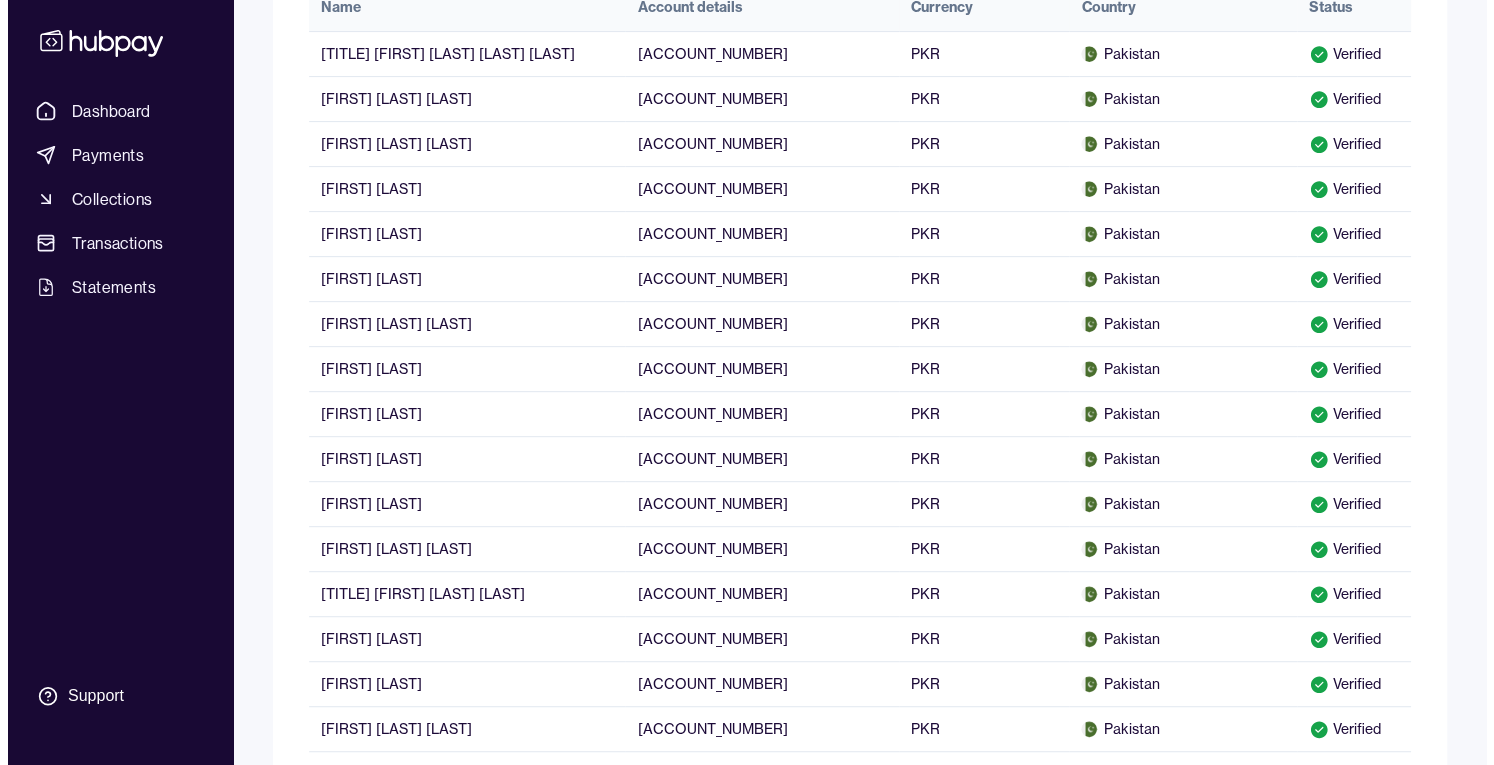 scroll, scrollTop: 0, scrollLeft: 0, axis: both 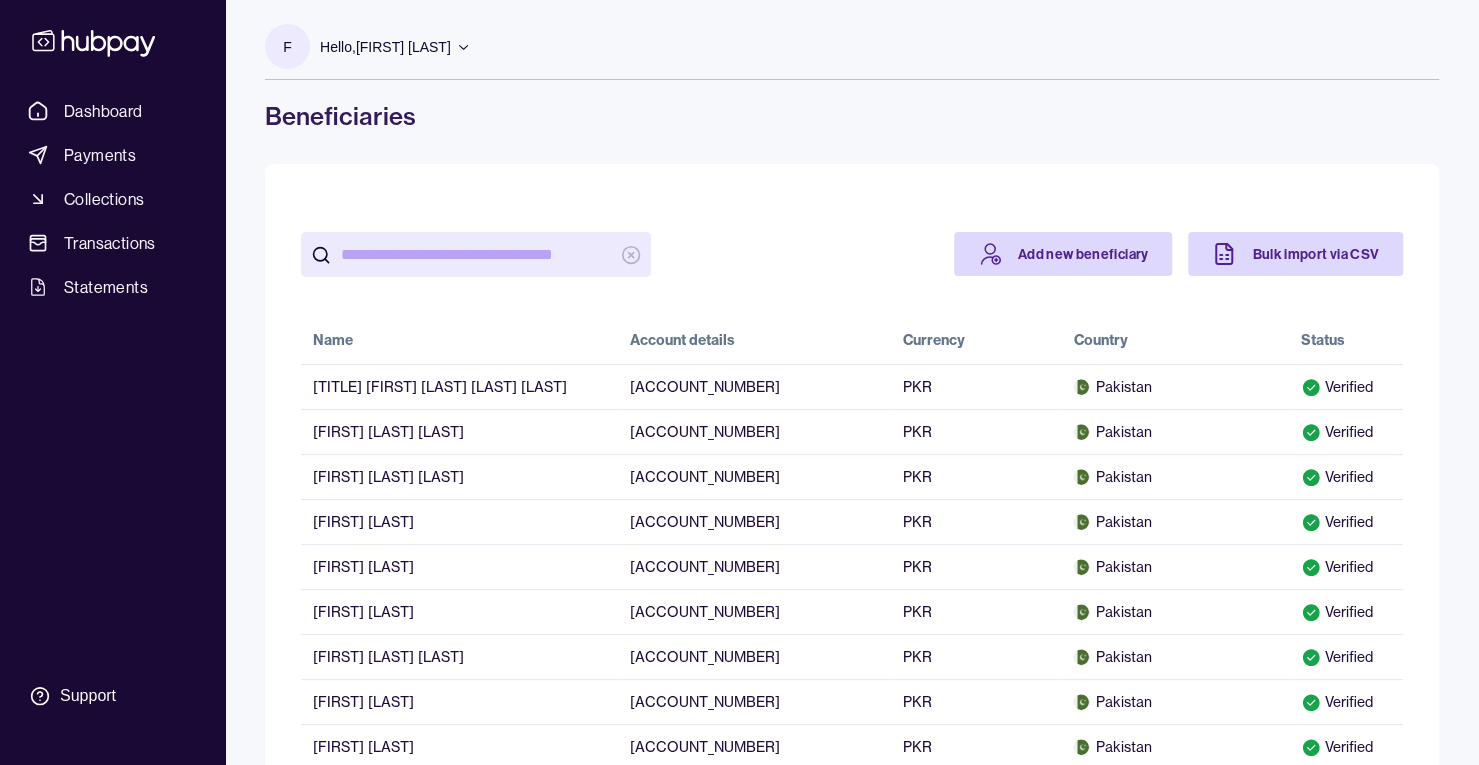 click at bounding box center [476, 254] 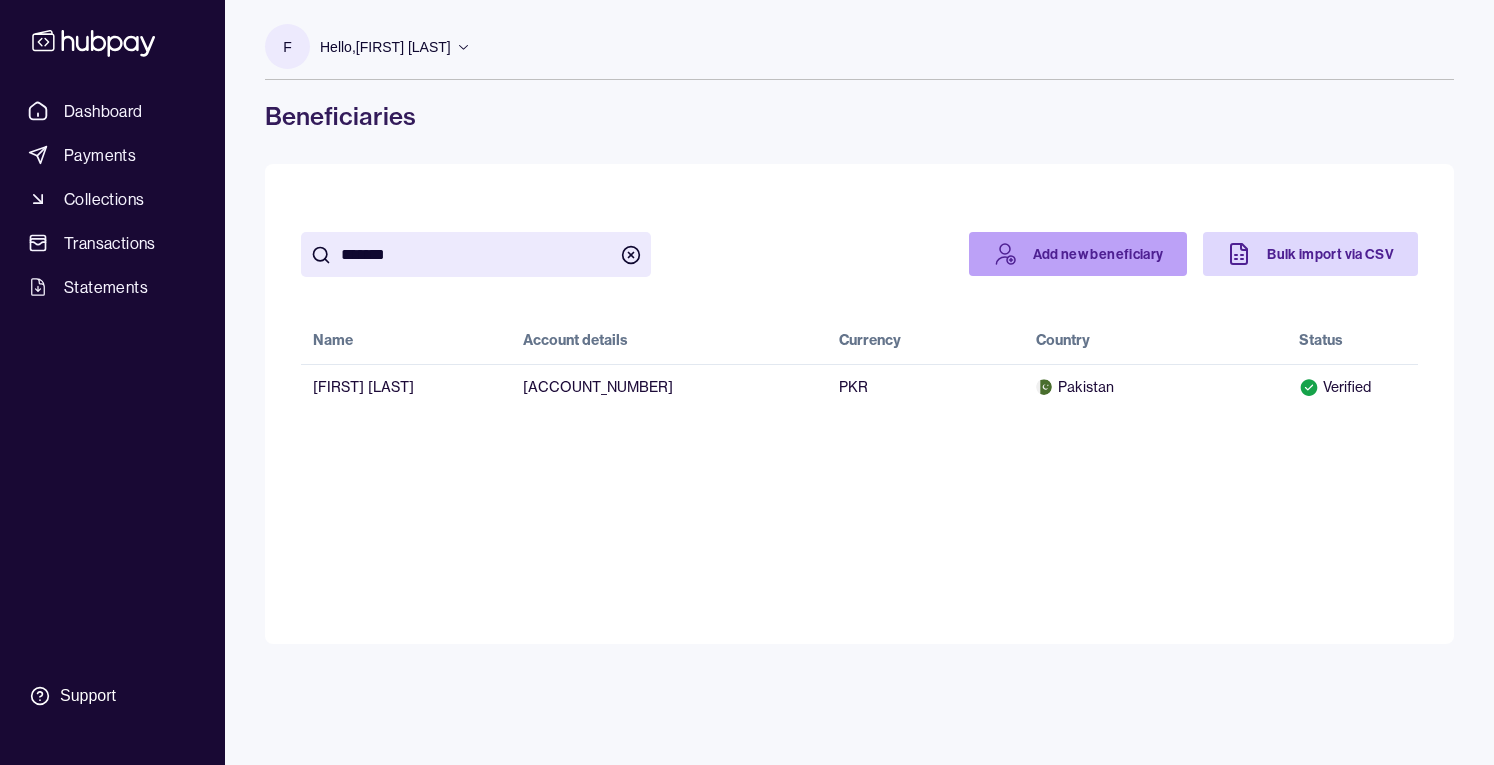 type on "*******" 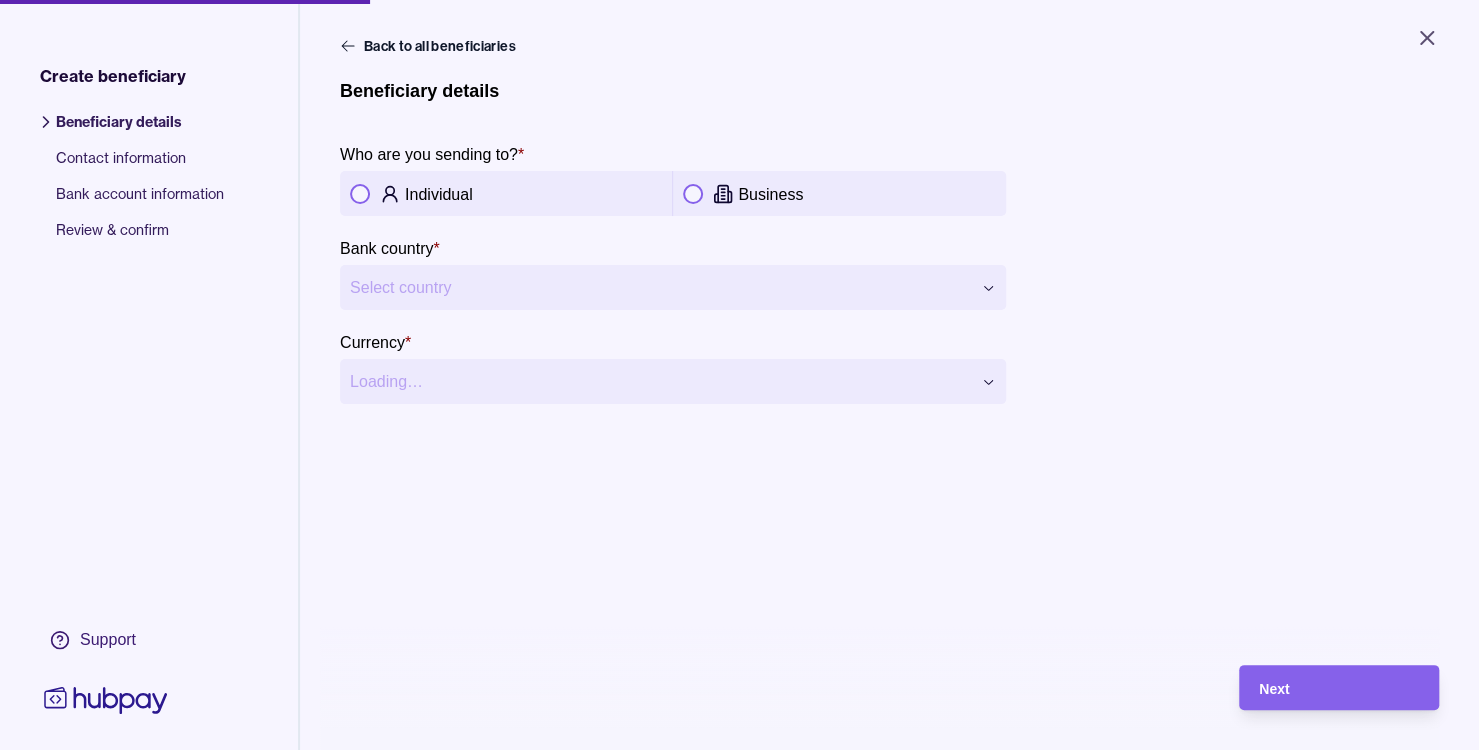 click at bounding box center [360, 194] 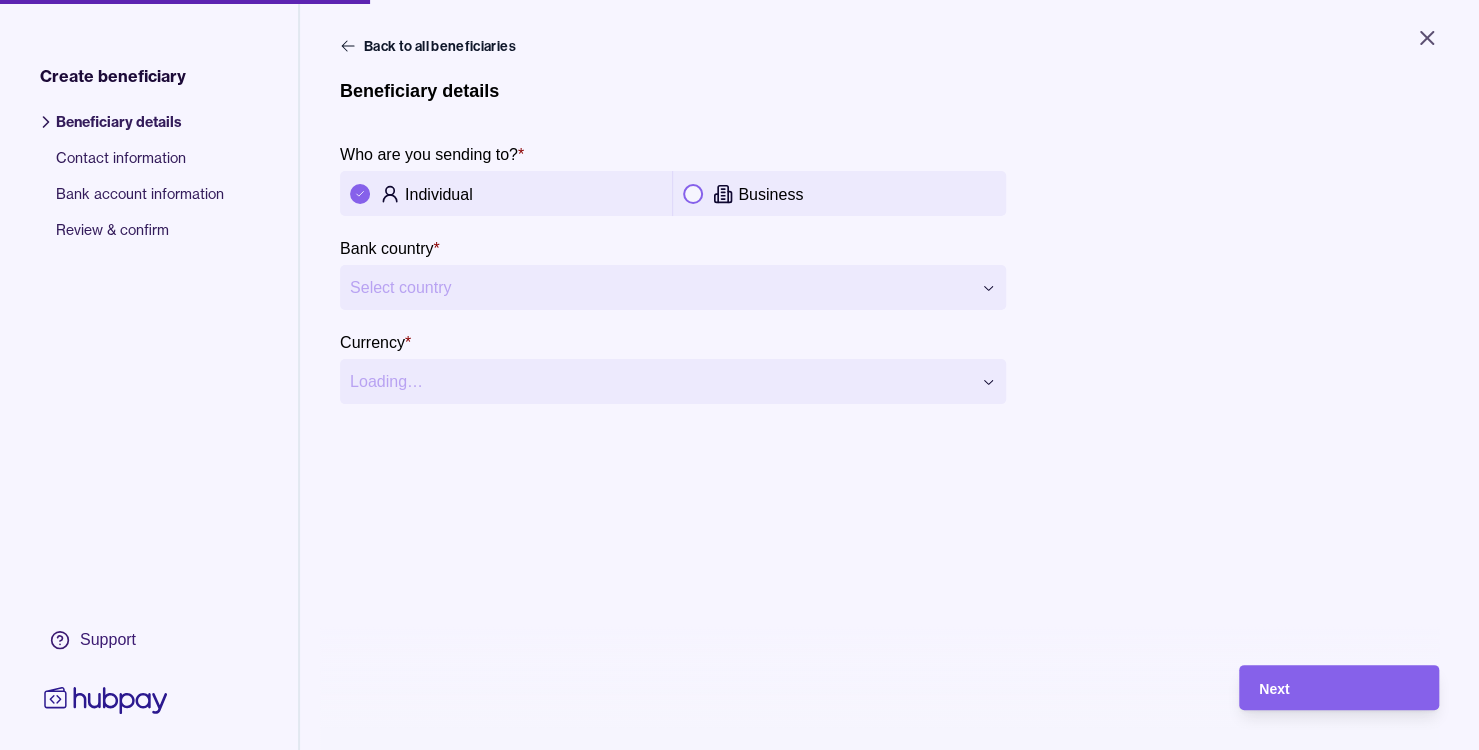 click on "**********" at bounding box center (739, 375) 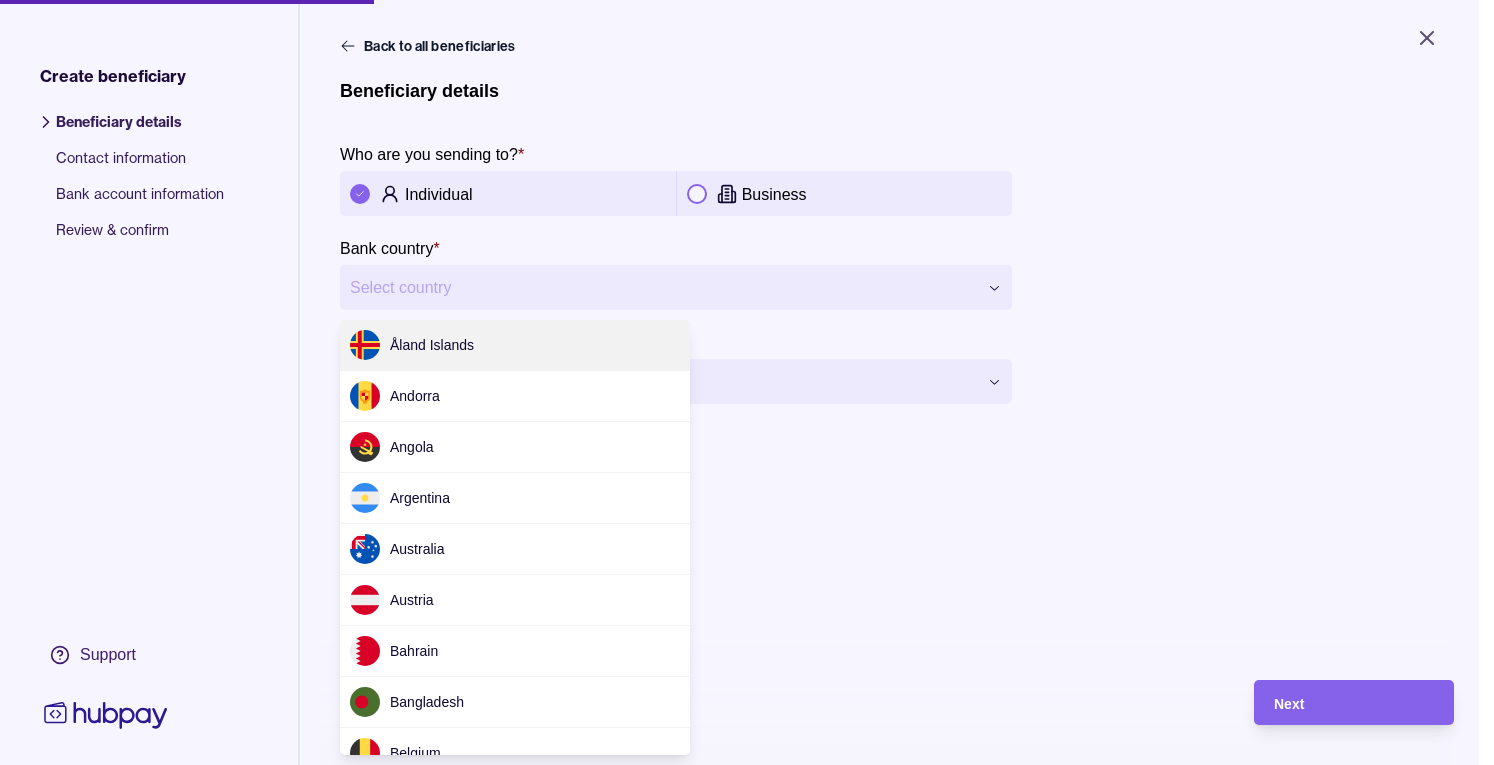 scroll, scrollTop: 4317, scrollLeft: 0, axis: vertical 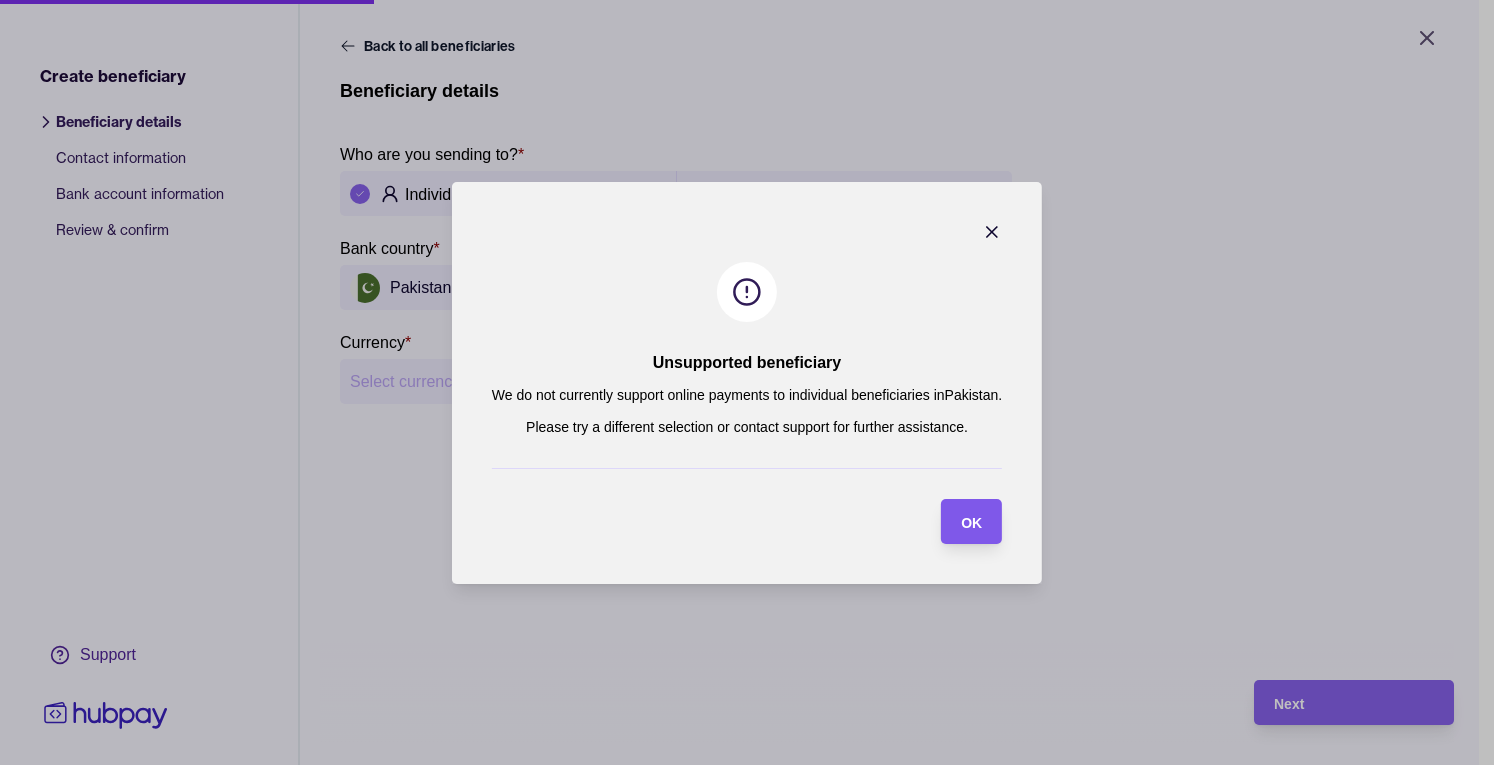 click on "OK" at bounding box center [956, 521] 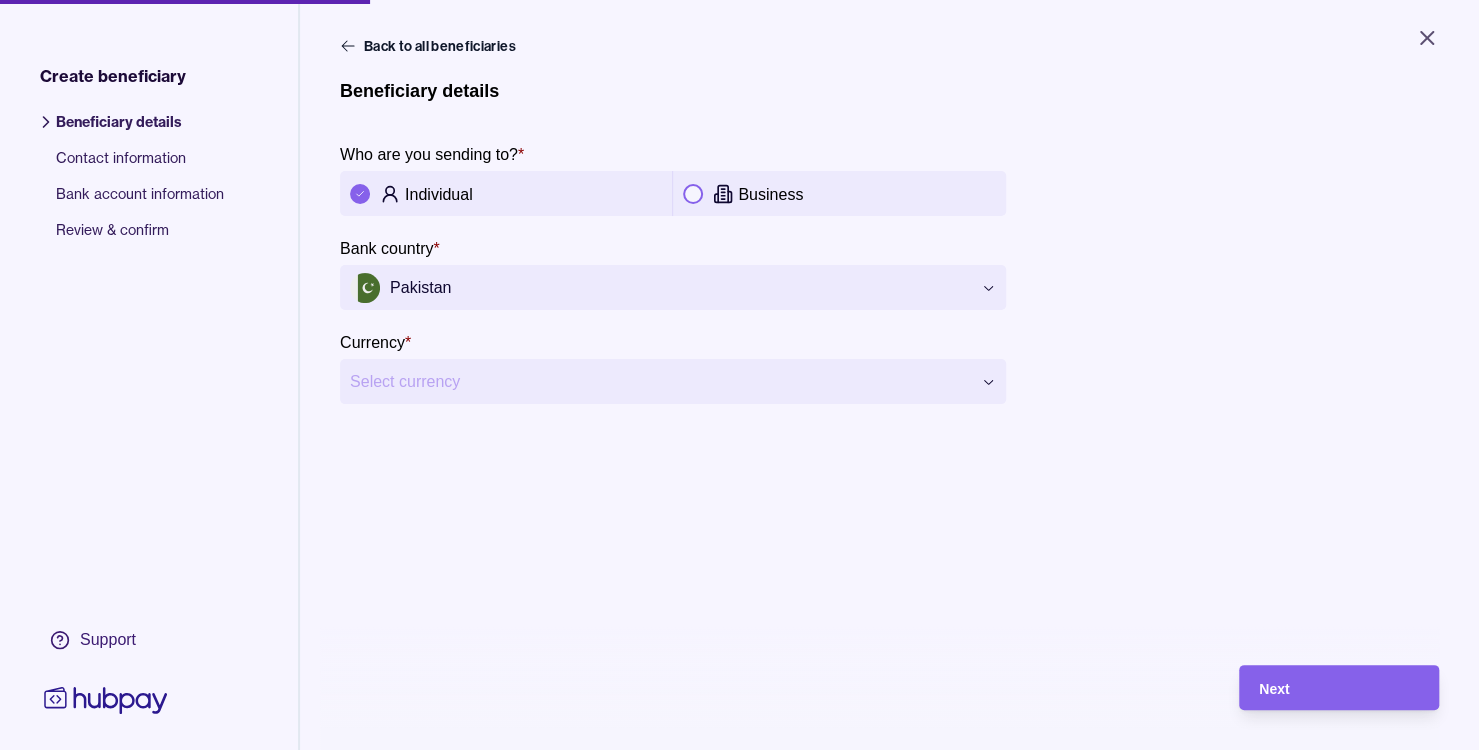click on "**********" at bounding box center [739, 375] 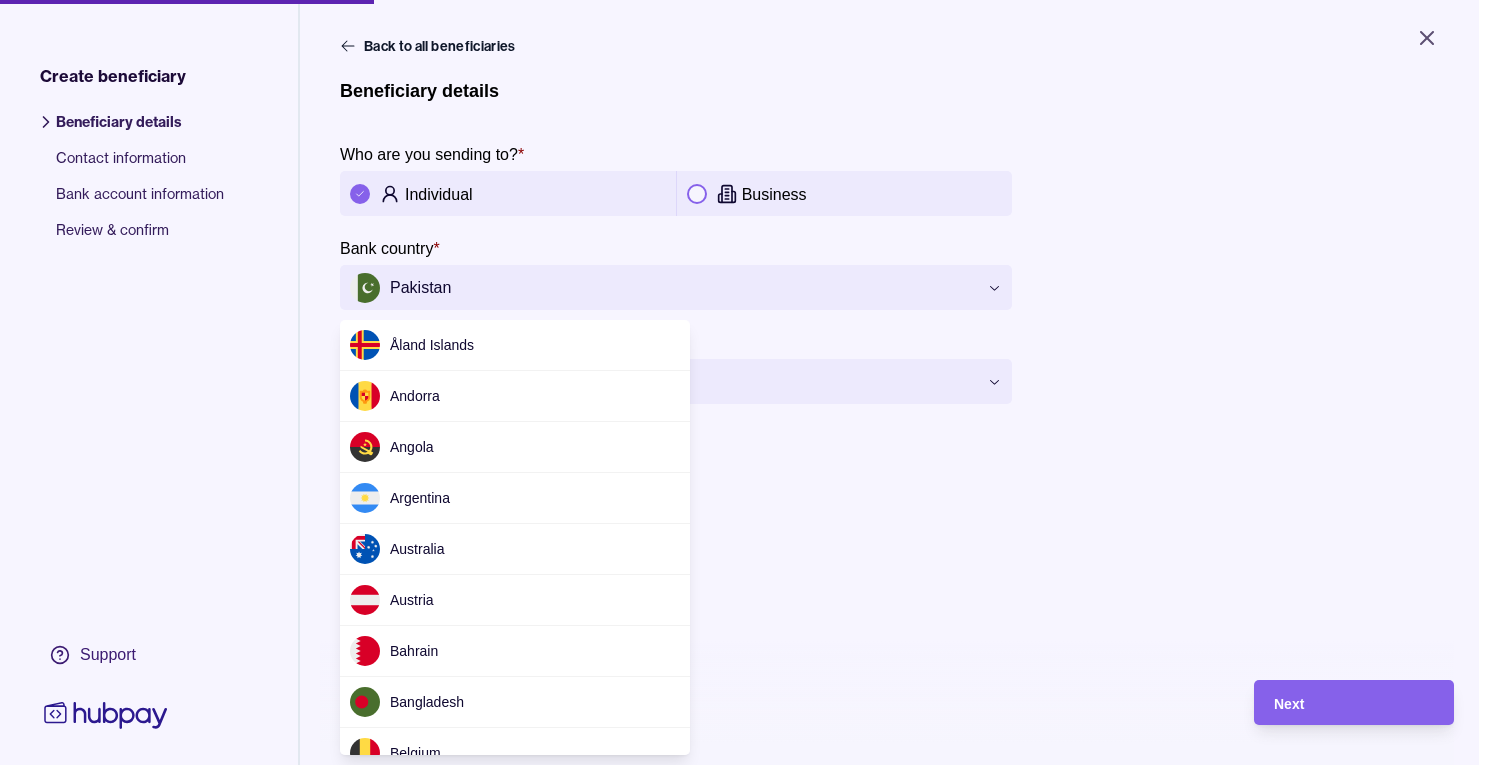 scroll, scrollTop: 4124, scrollLeft: 0, axis: vertical 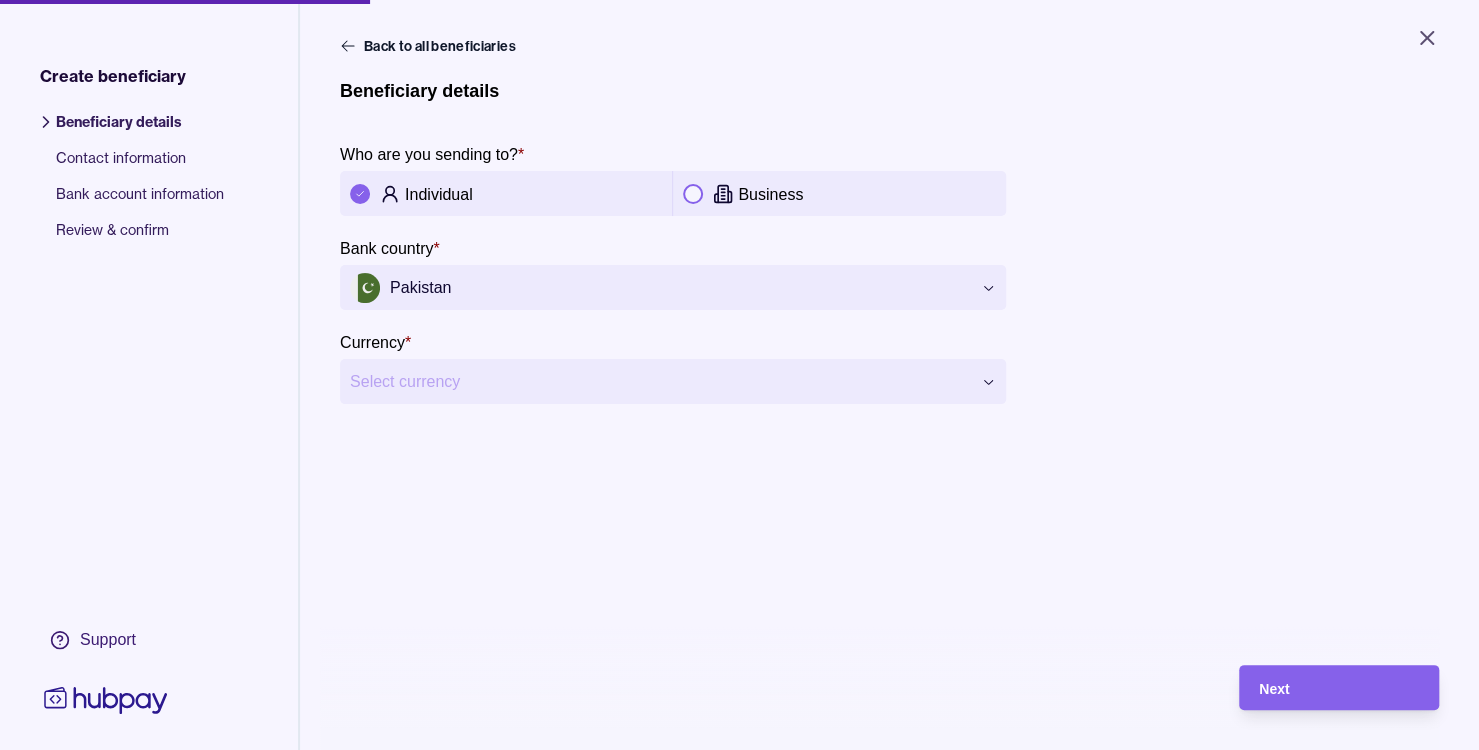 click on "**********" at bounding box center [739, 375] 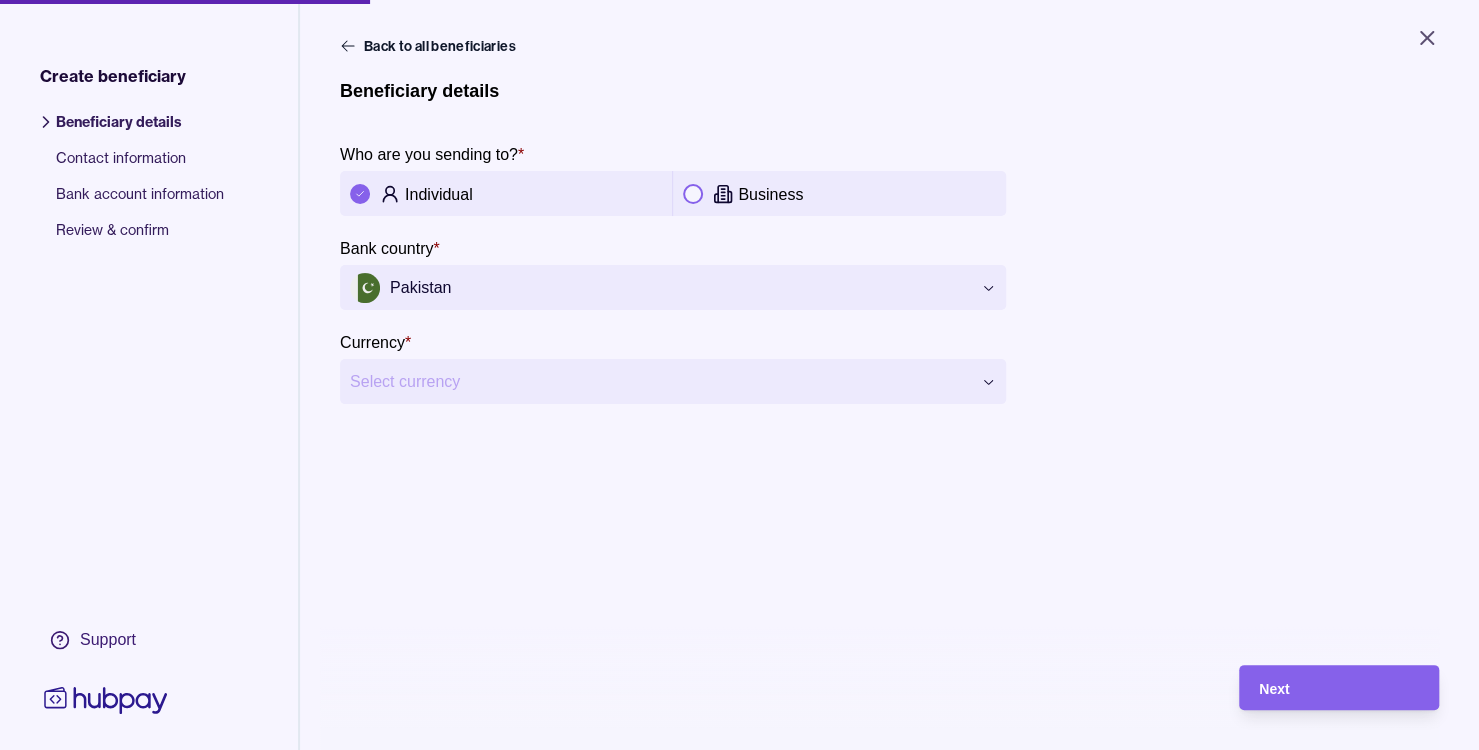 click on "Individual" at bounding box center [506, 194] 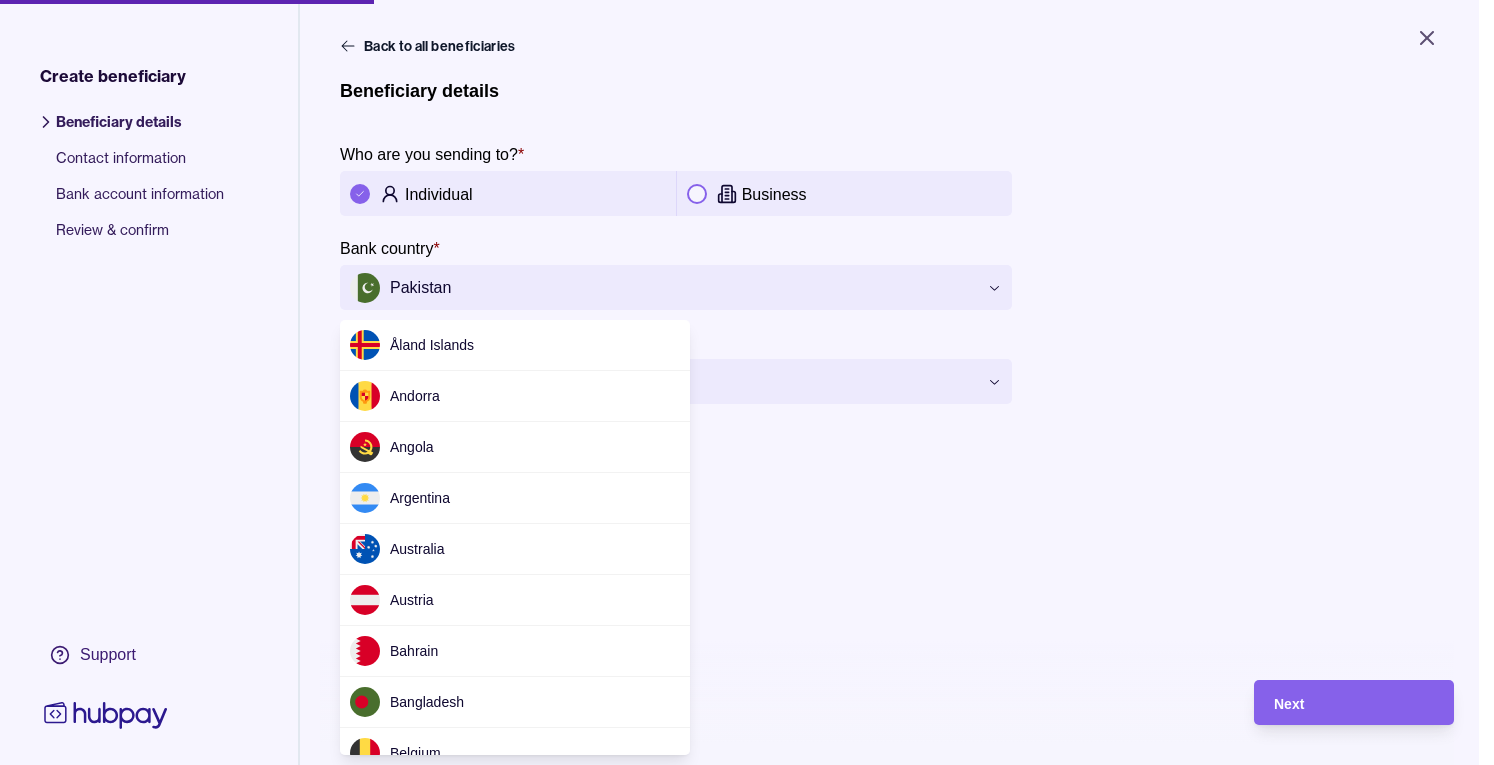 scroll, scrollTop: 4124, scrollLeft: 0, axis: vertical 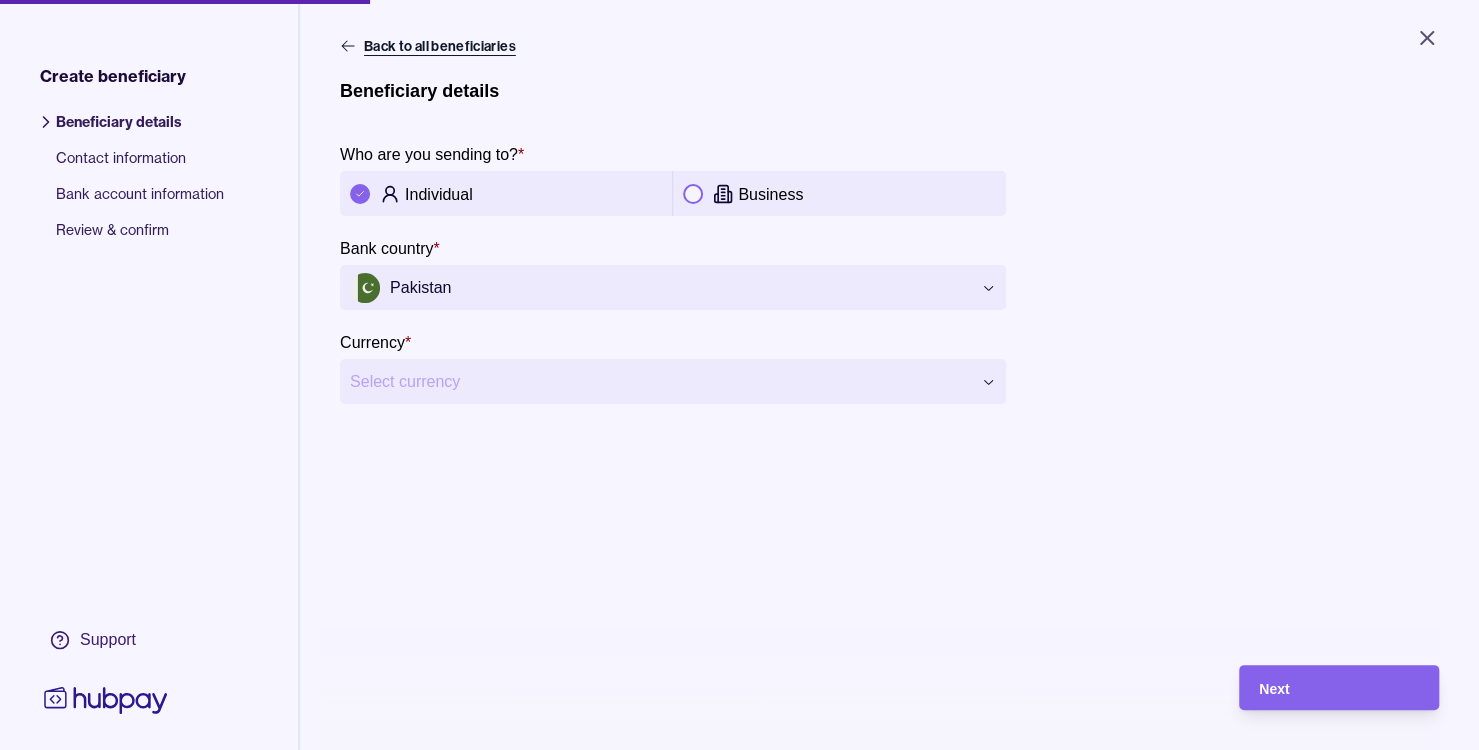 click on "Back to all beneficiaries" at bounding box center (430, 46) 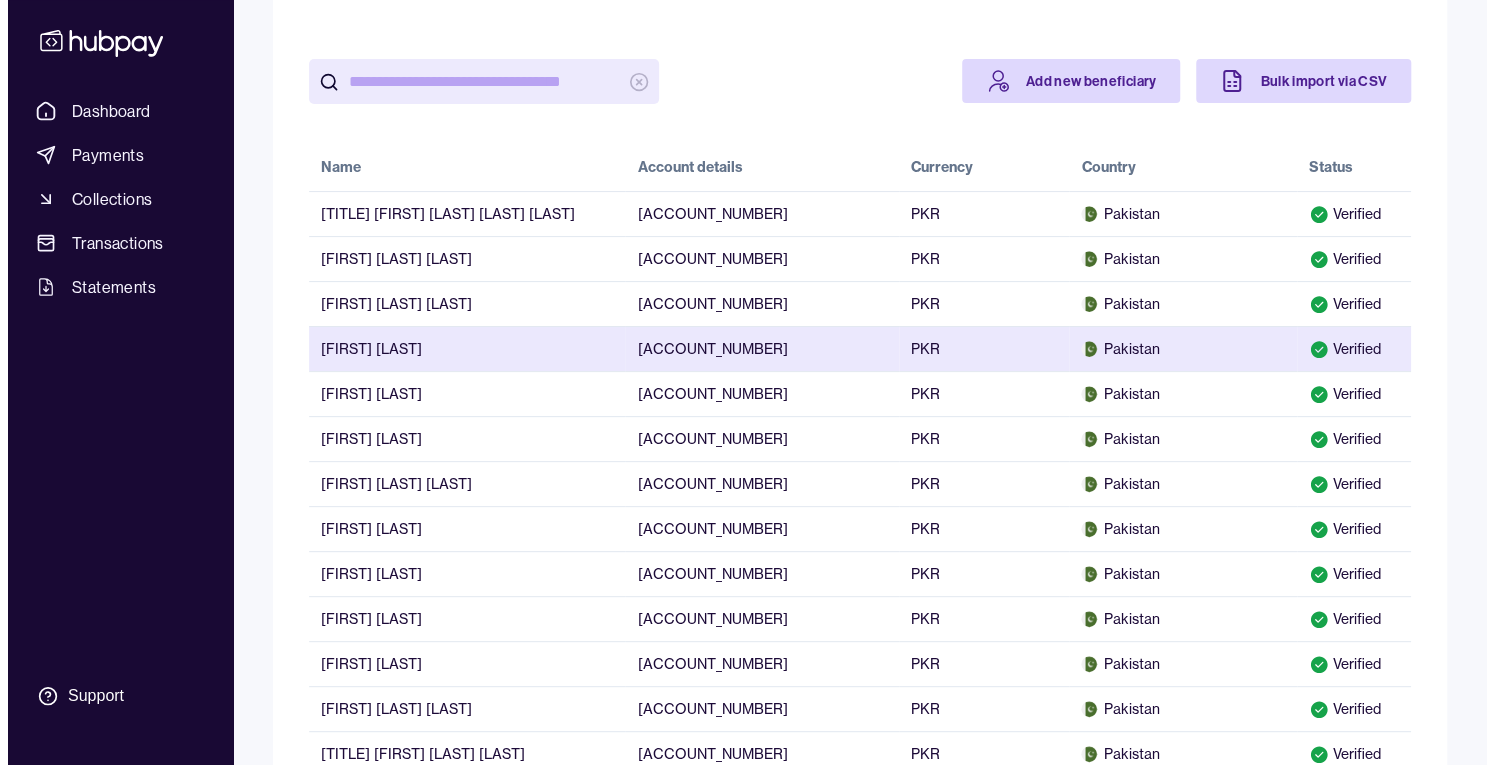 scroll, scrollTop: 0, scrollLeft: 0, axis: both 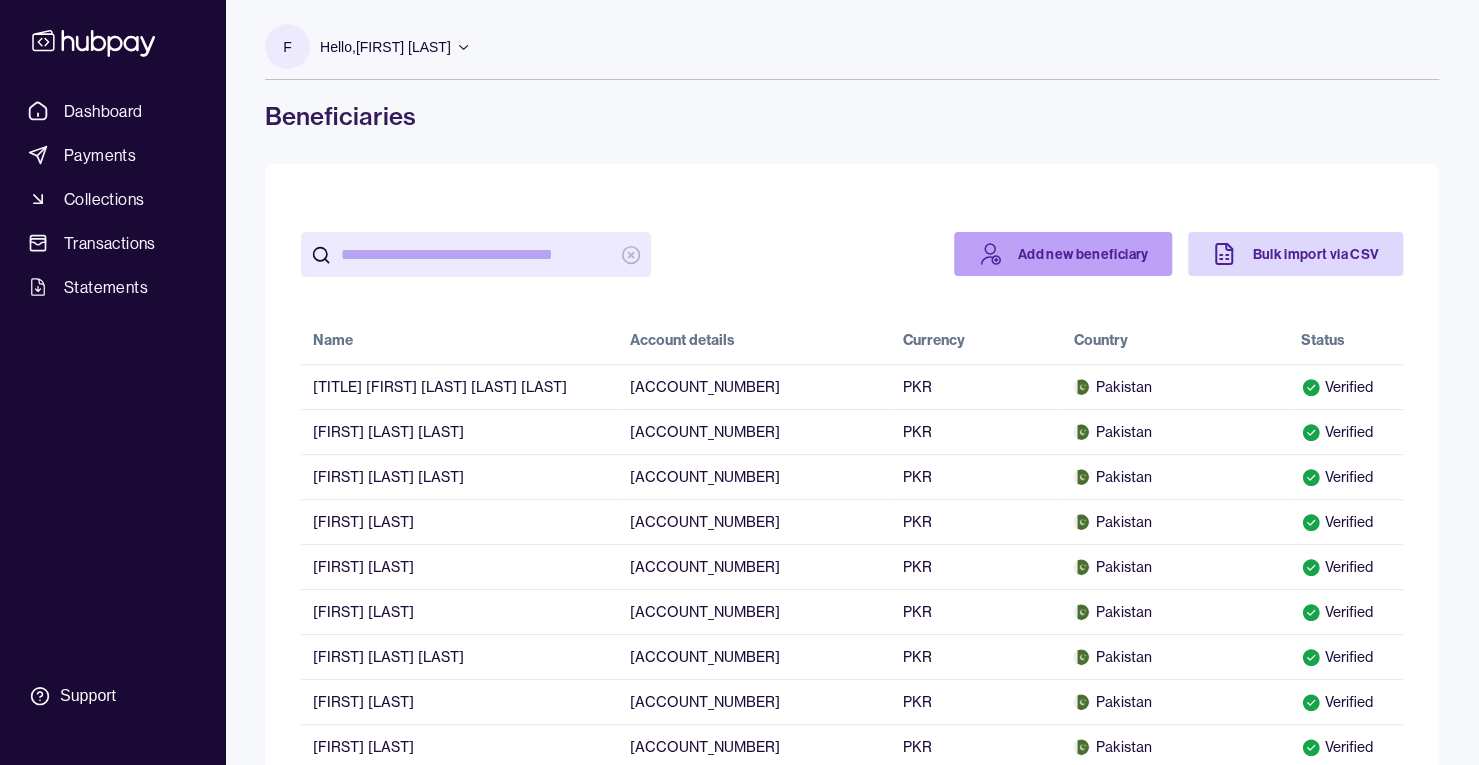 click on "Add new beneficiary" at bounding box center [1063, 254] 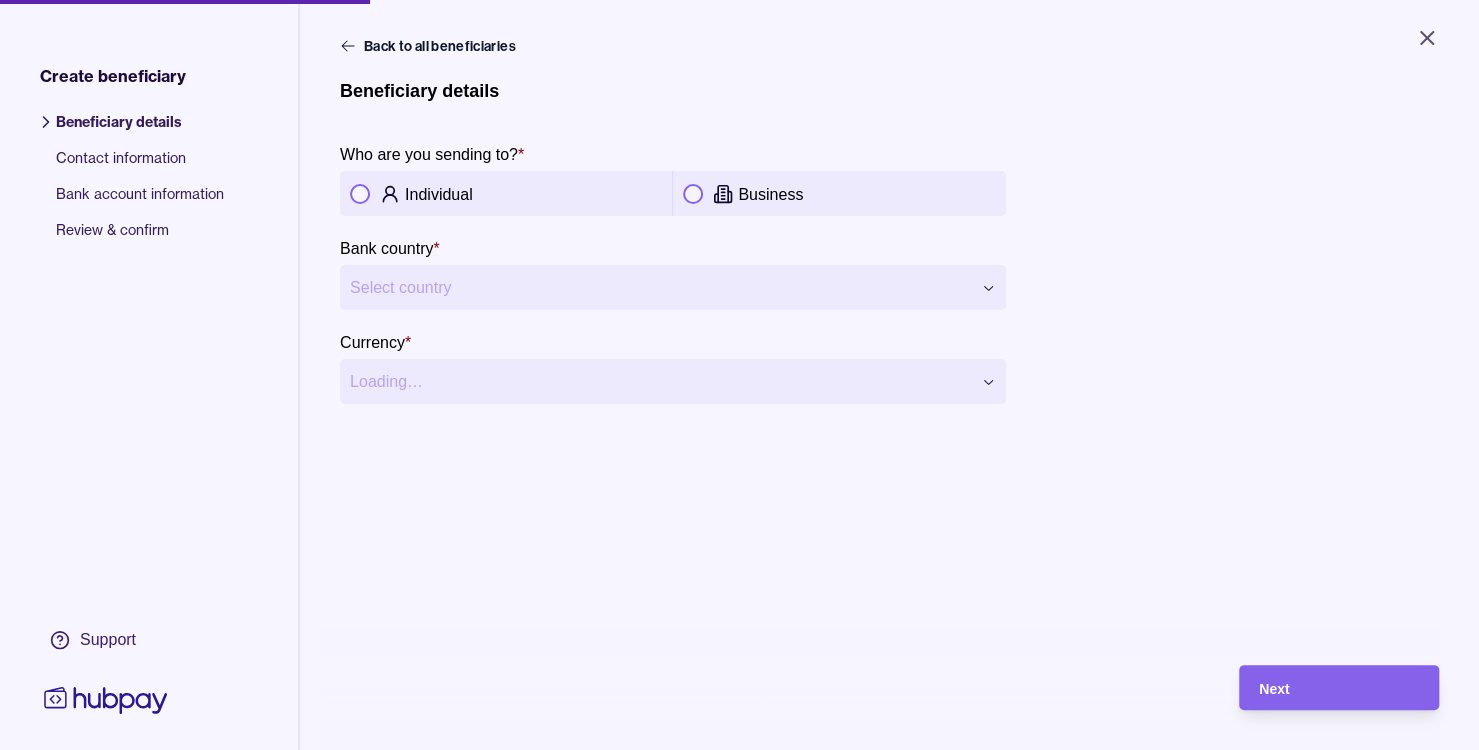 click at bounding box center (360, 194) 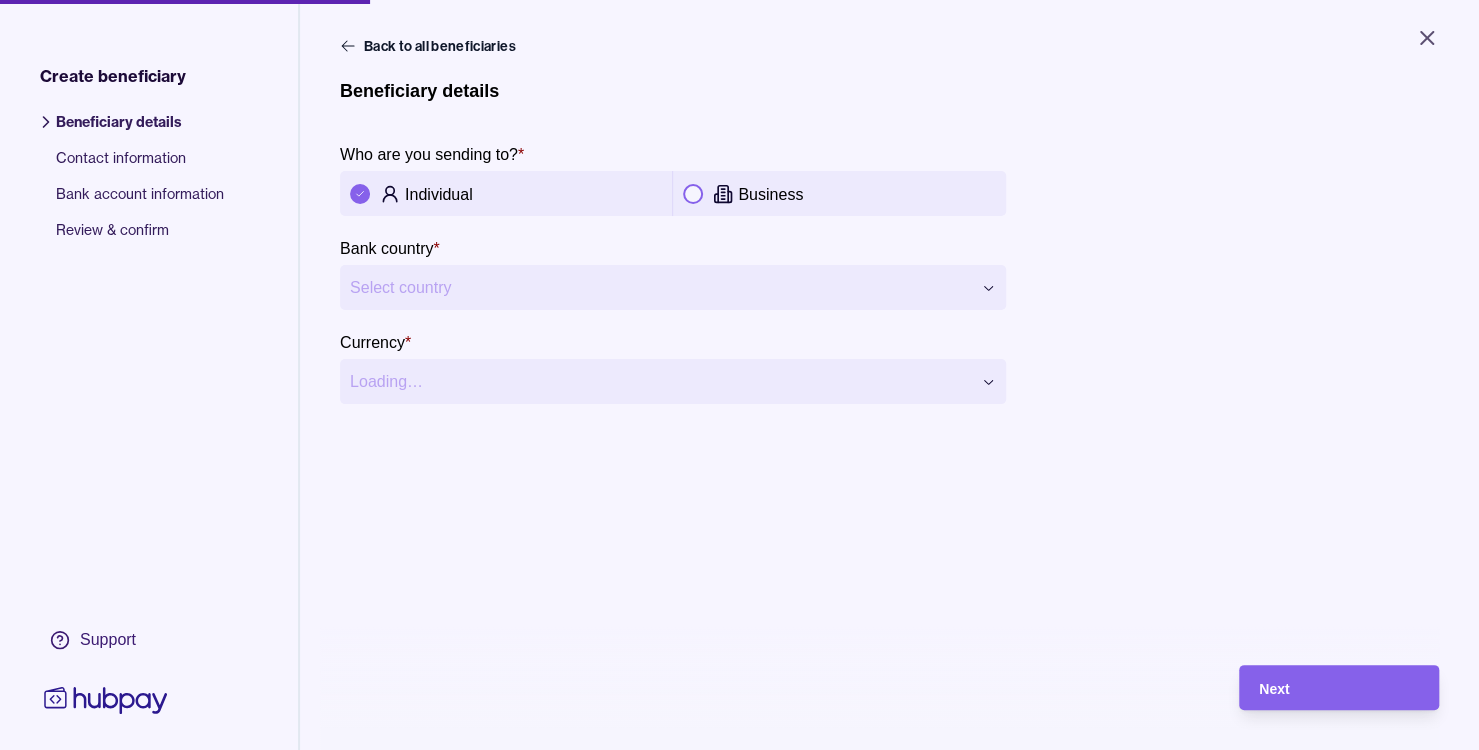 click on "**********" at bounding box center [739, 375] 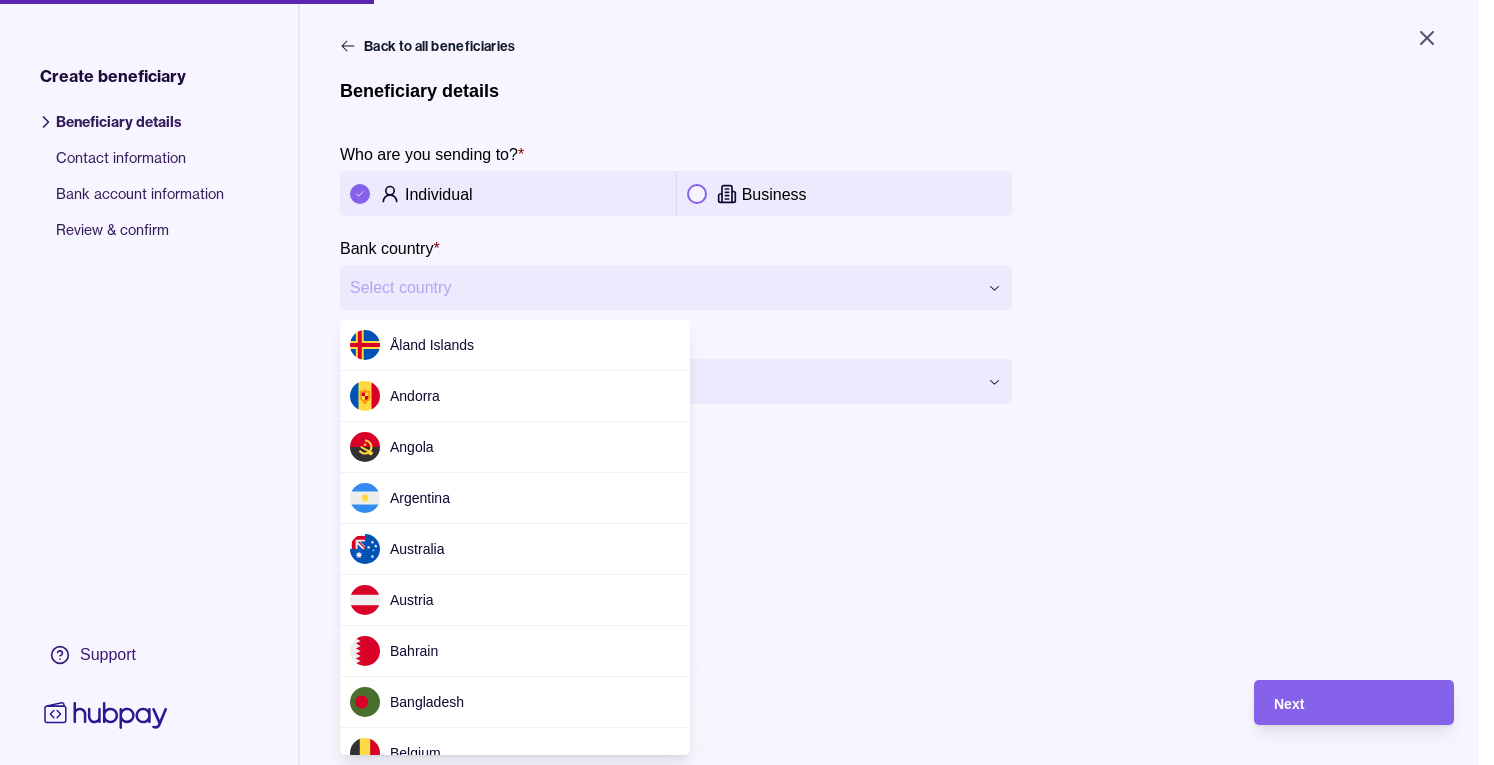scroll, scrollTop: 4317, scrollLeft: 0, axis: vertical 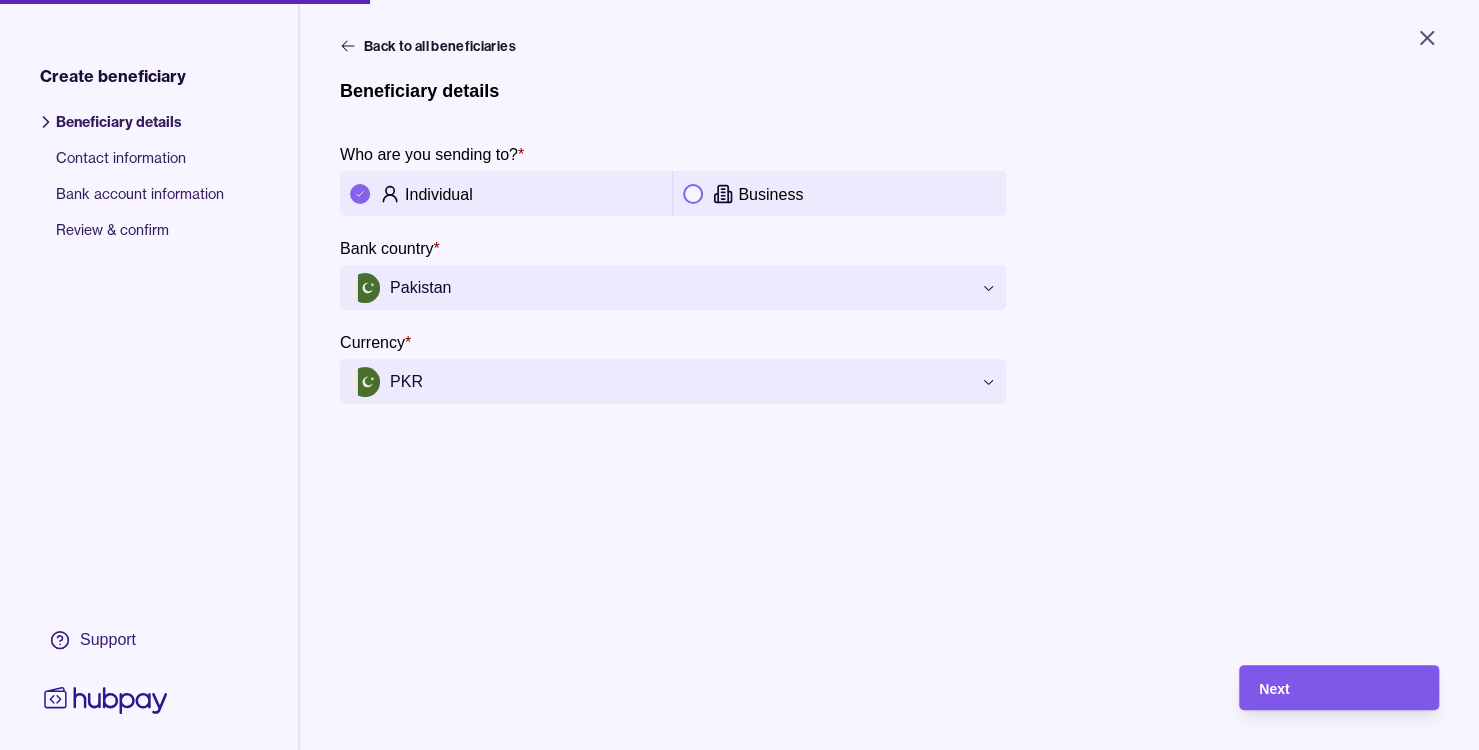 click on "Next" at bounding box center (1339, 688) 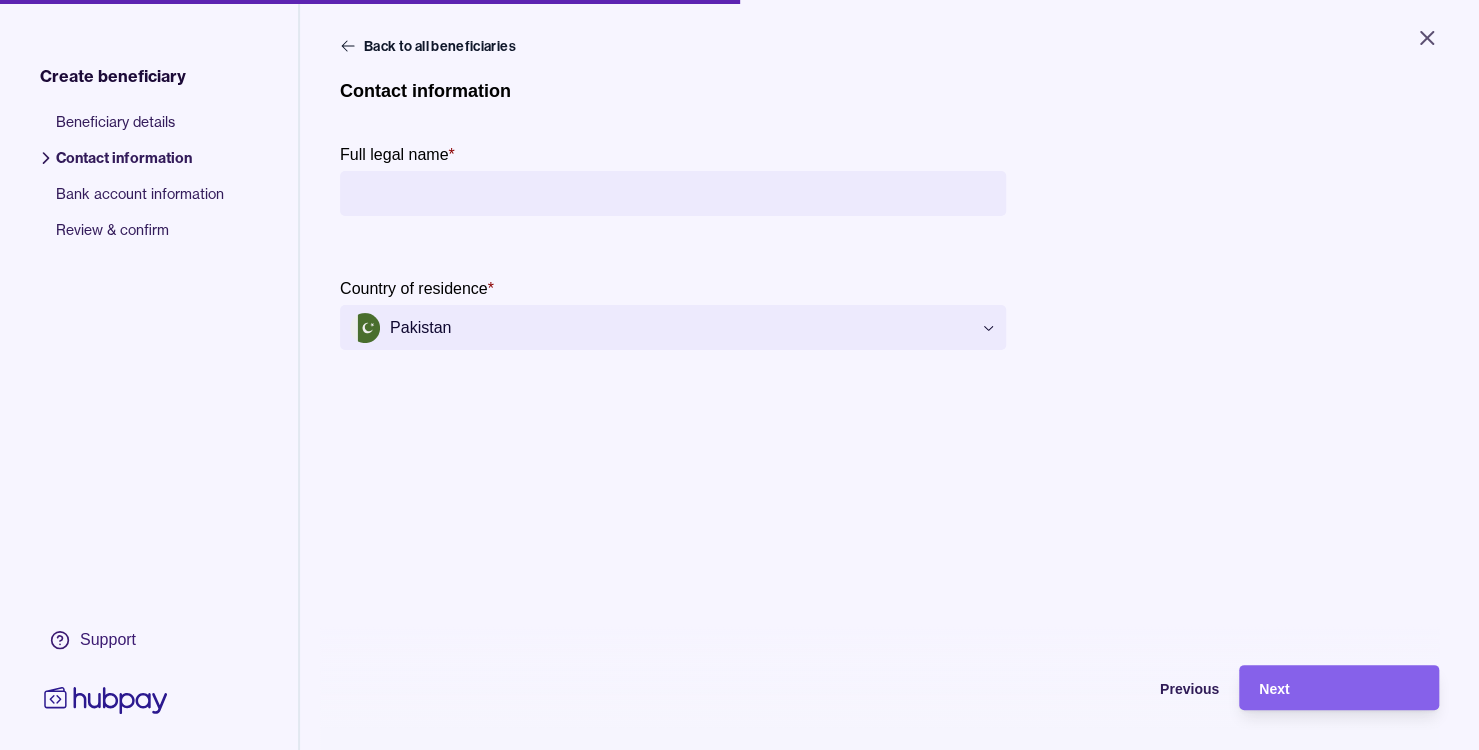 click on "Full legal name  *" at bounding box center (673, 193) 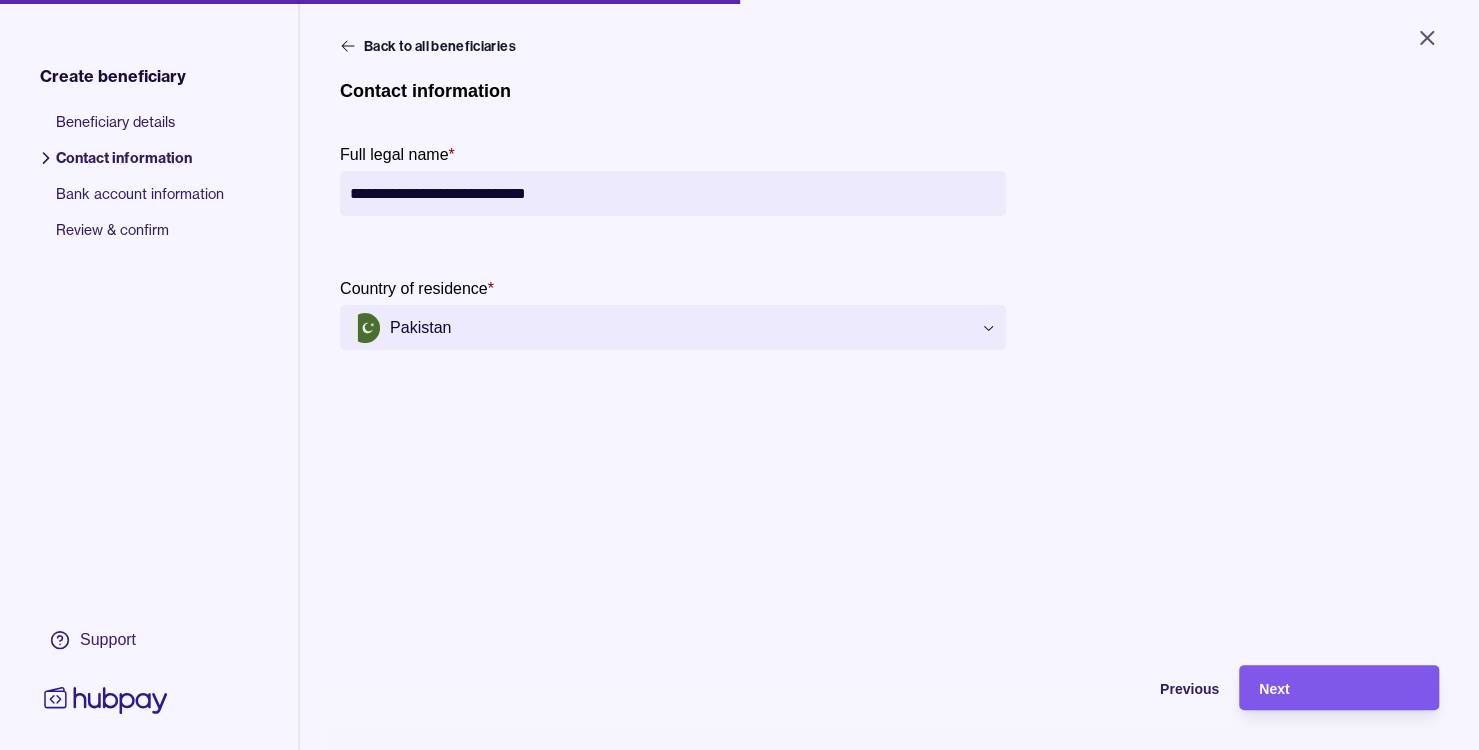 type on "**********" 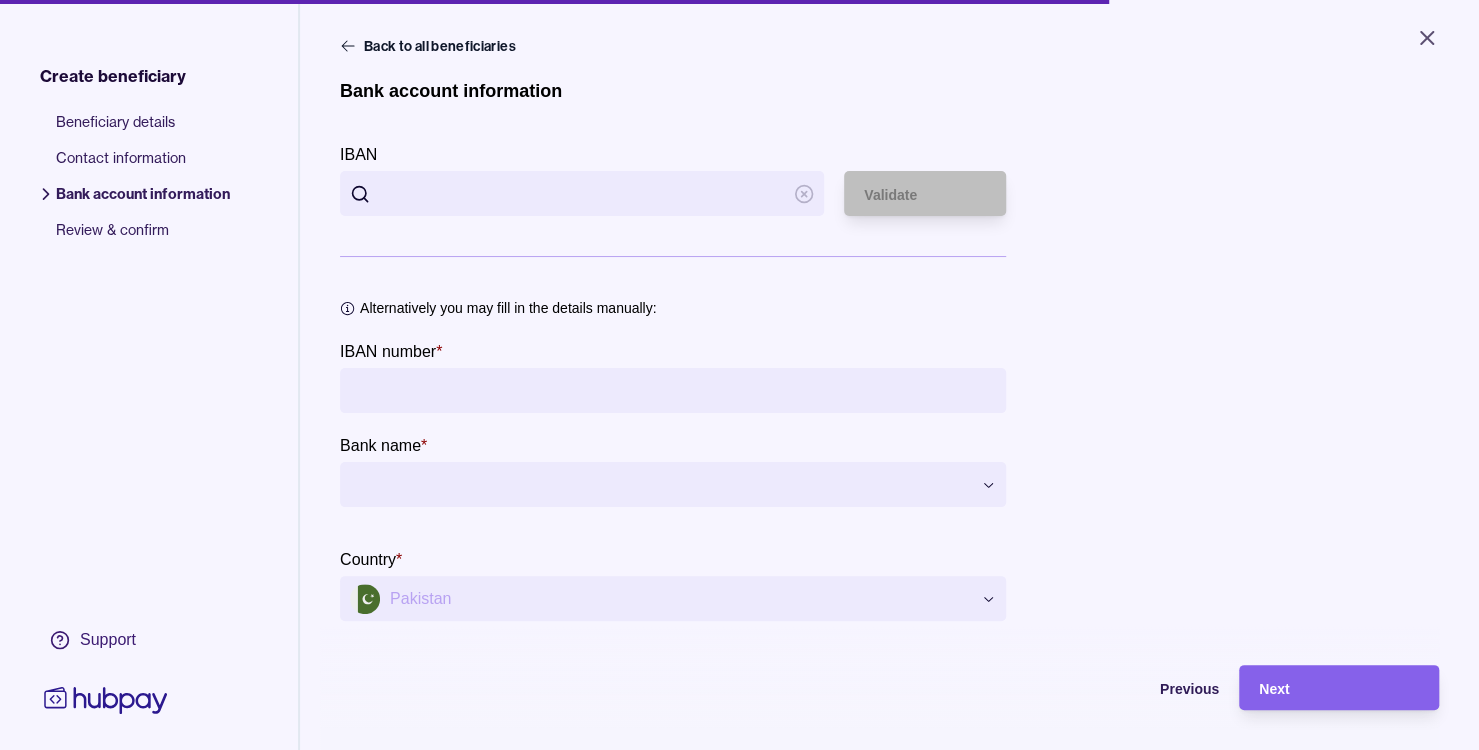 click on "IBAN number  *" at bounding box center (673, 390) 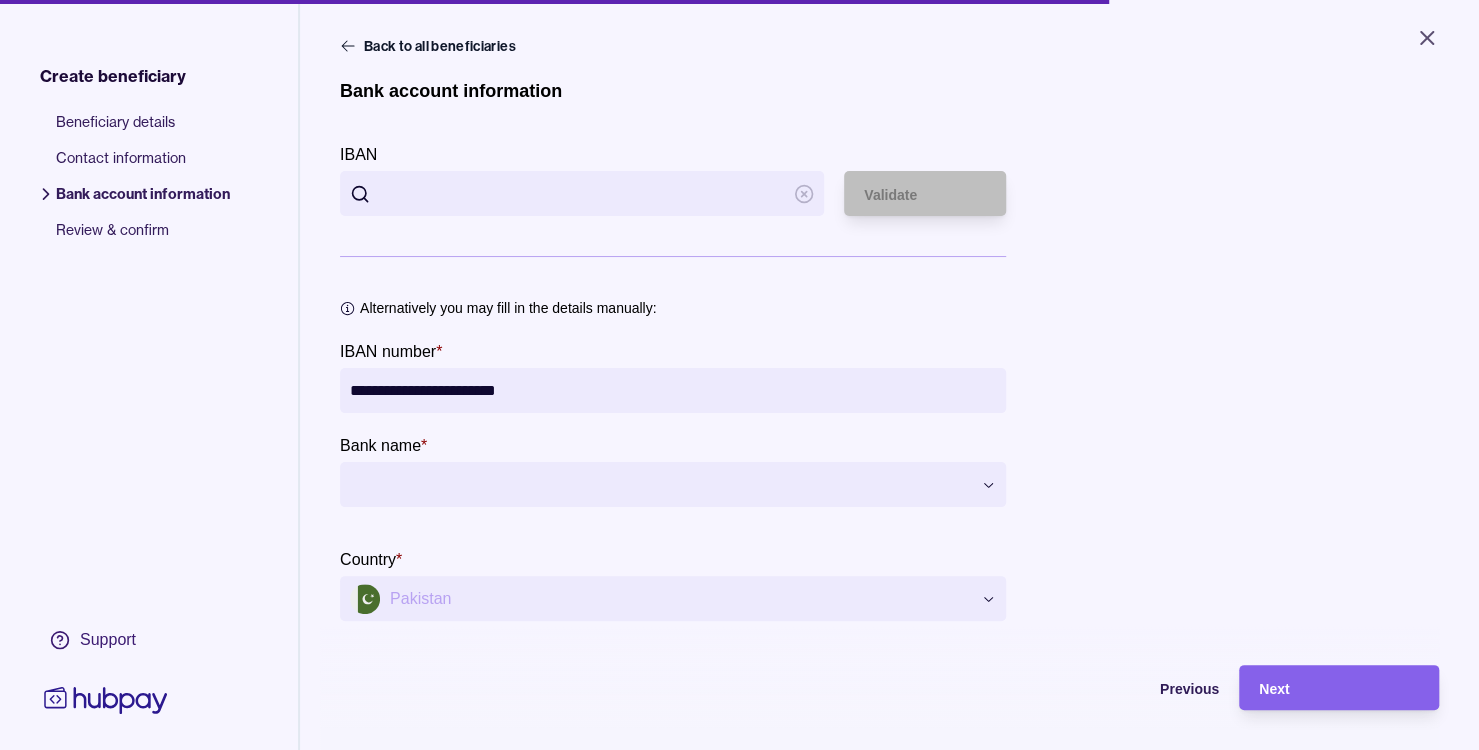 type on "**********" 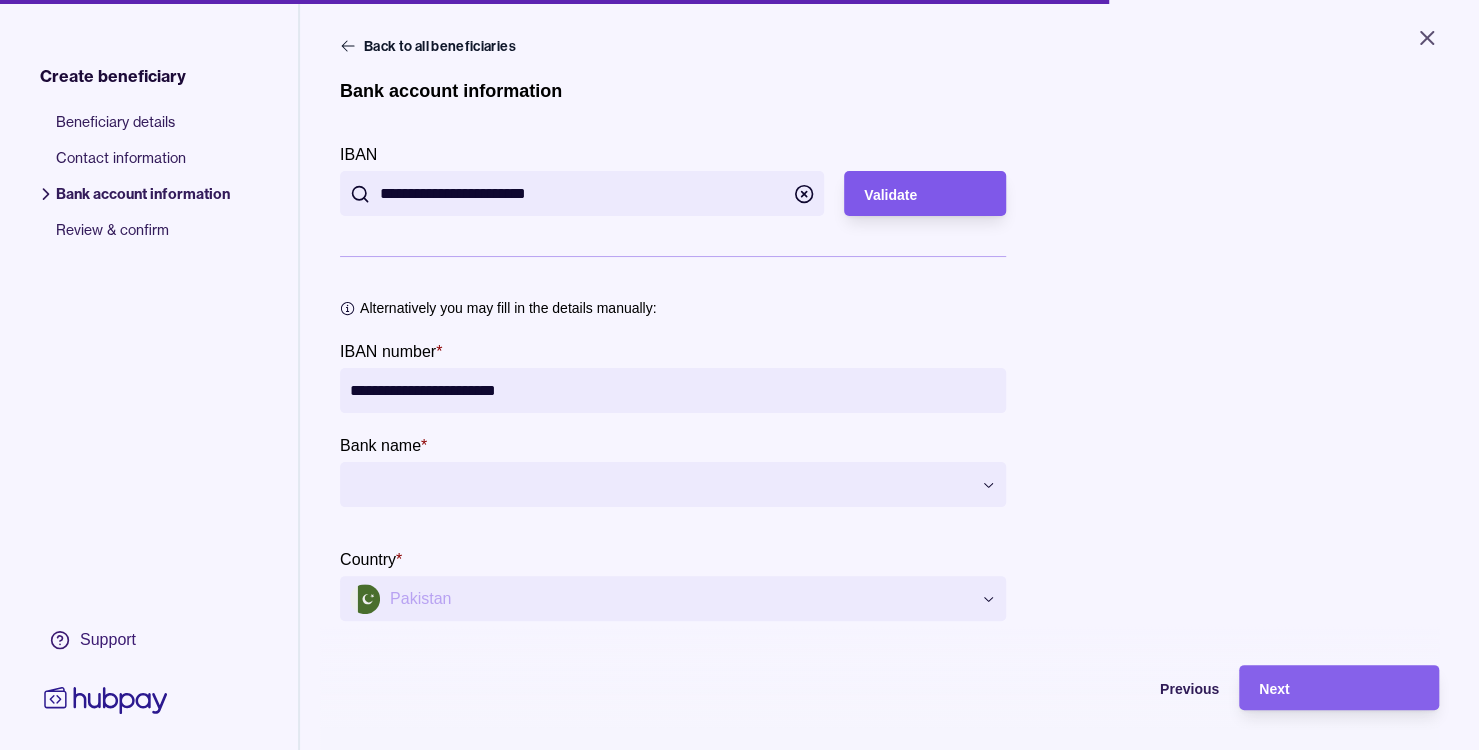 type on "**********" 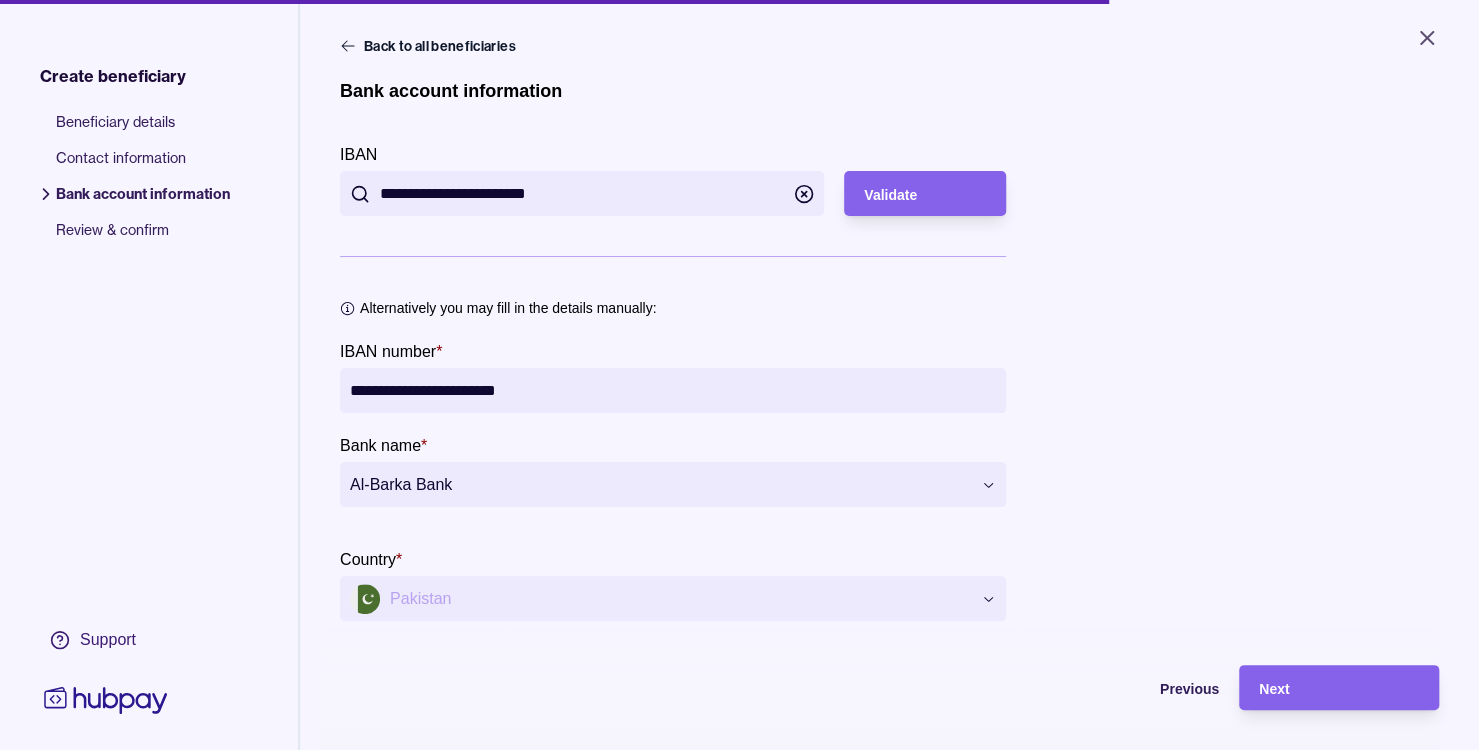 type 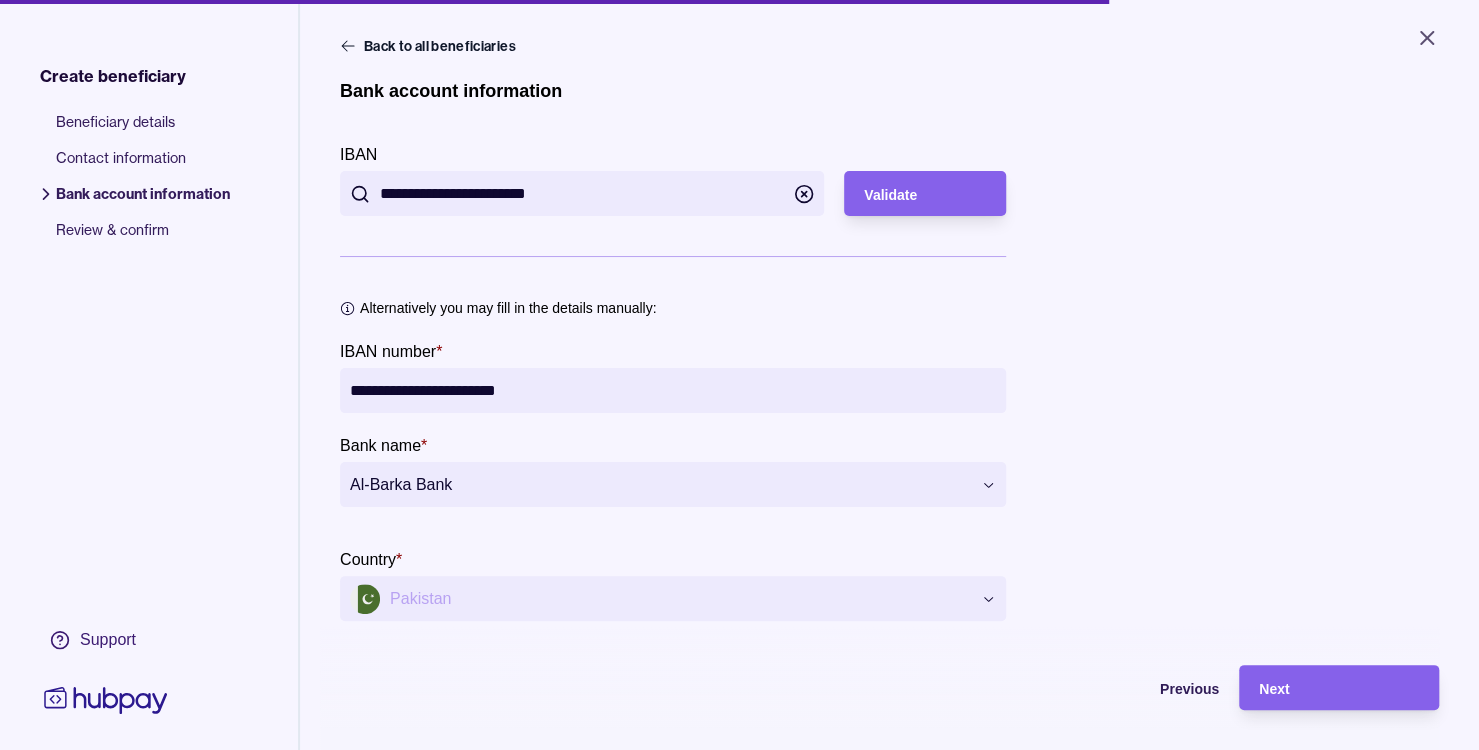 click on "**********" at bounding box center [739, 375] 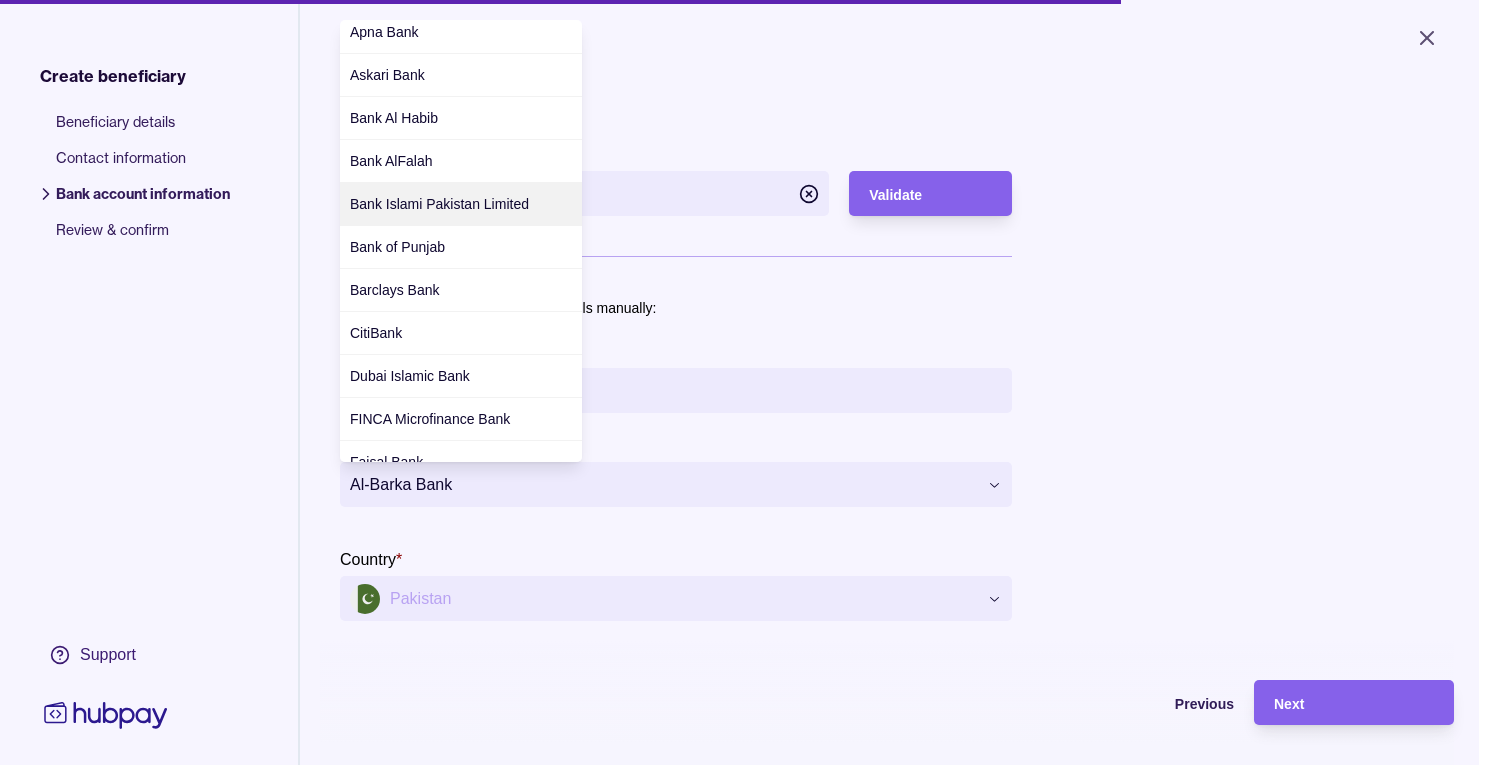 scroll, scrollTop: 0, scrollLeft: 0, axis: both 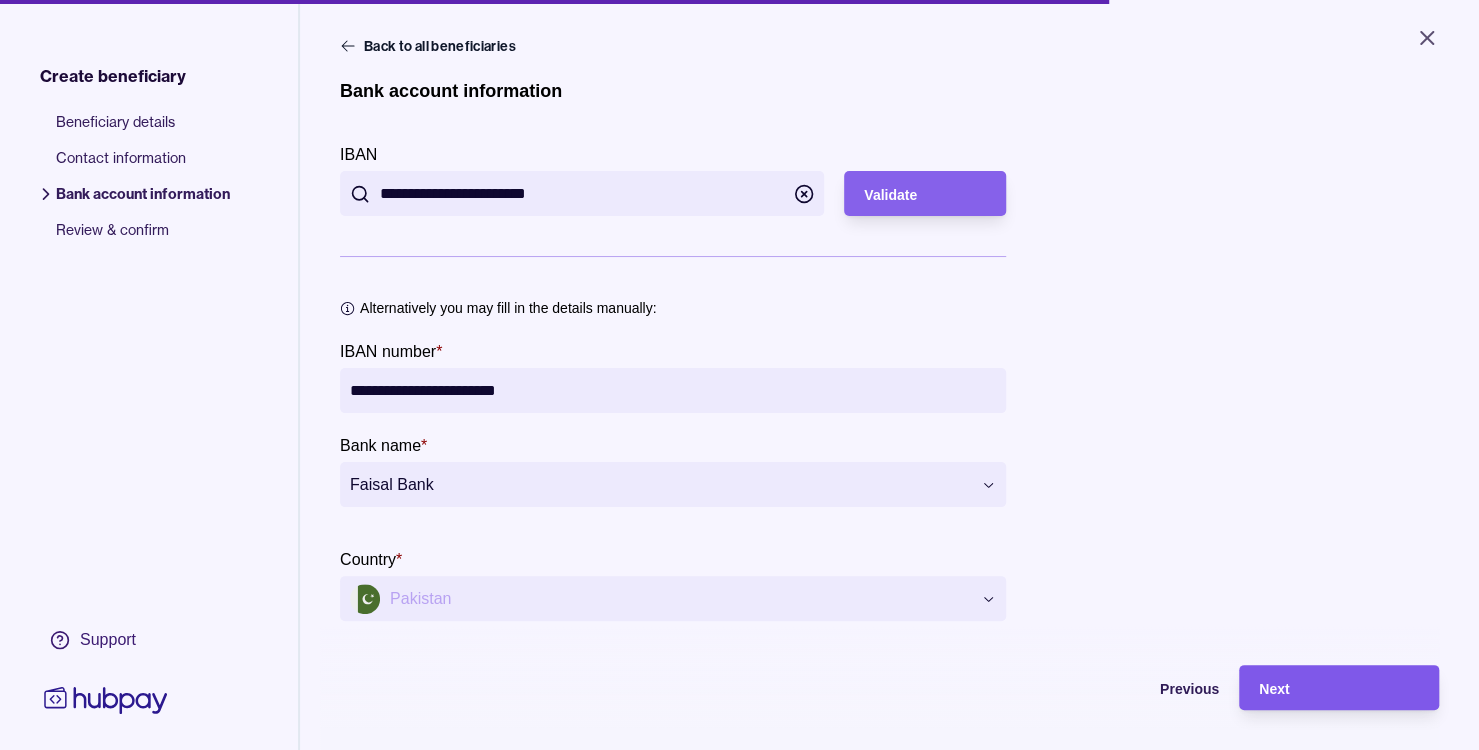 click on "Next" at bounding box center (1324, 687) 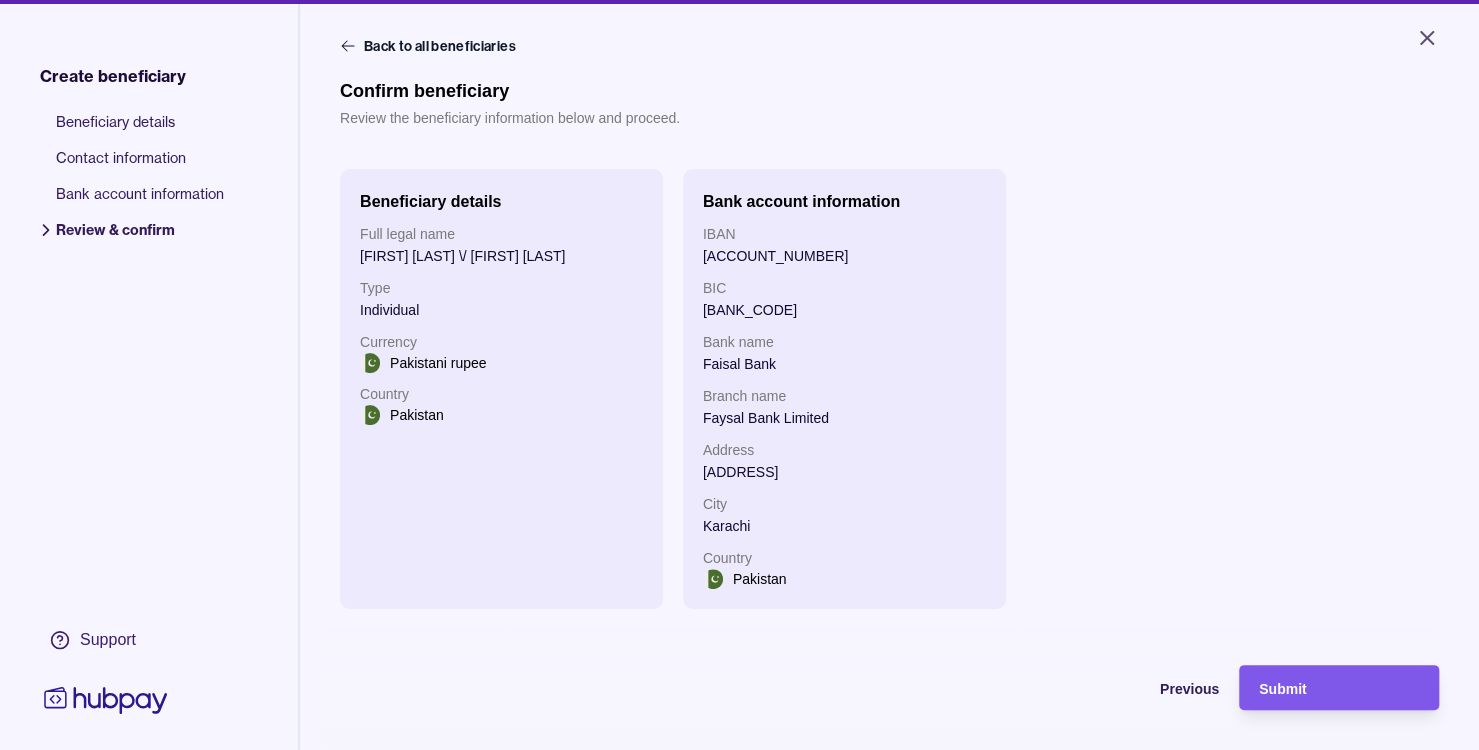 click on "Submit" at bounding box center (1282, 689) 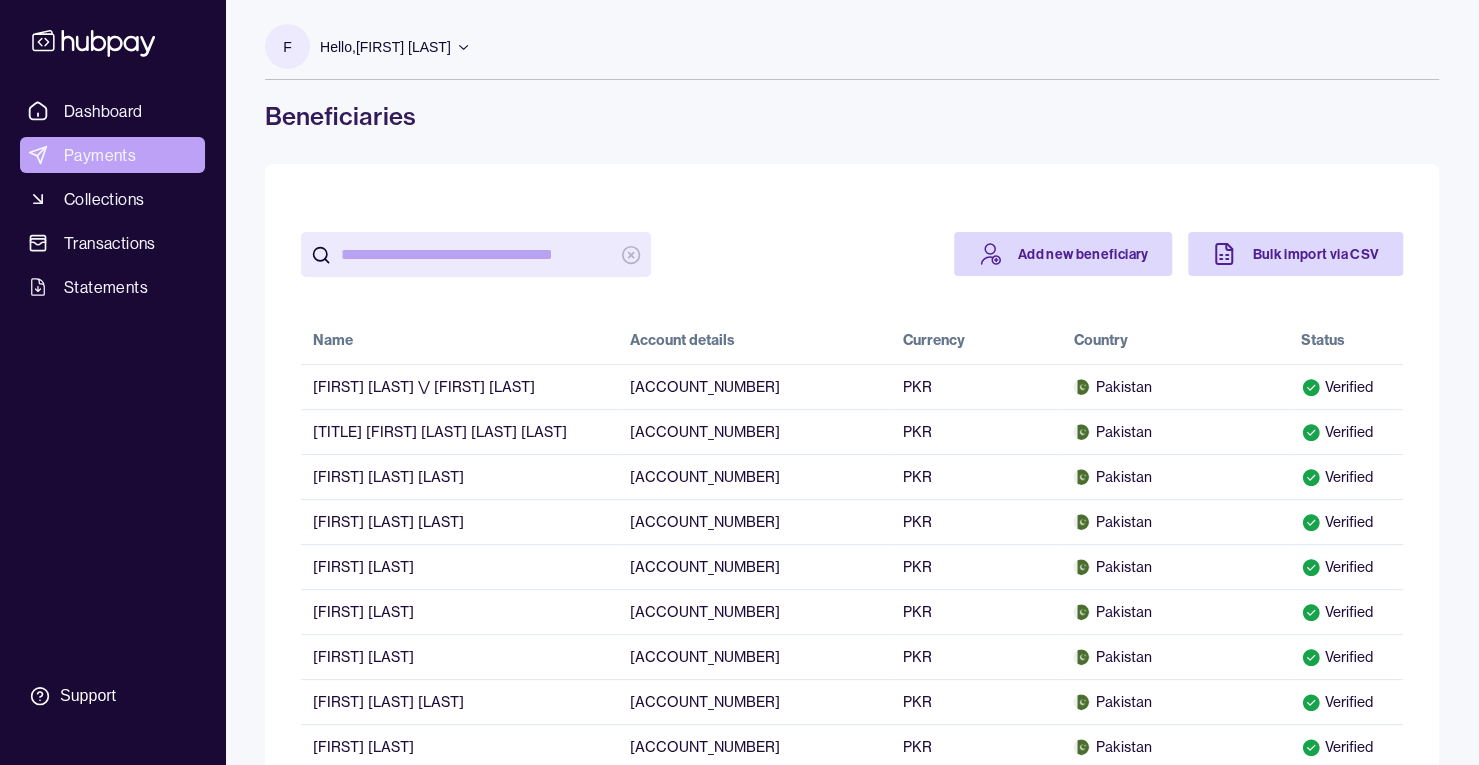 click on "Payments" at bounding box center (100, 155) 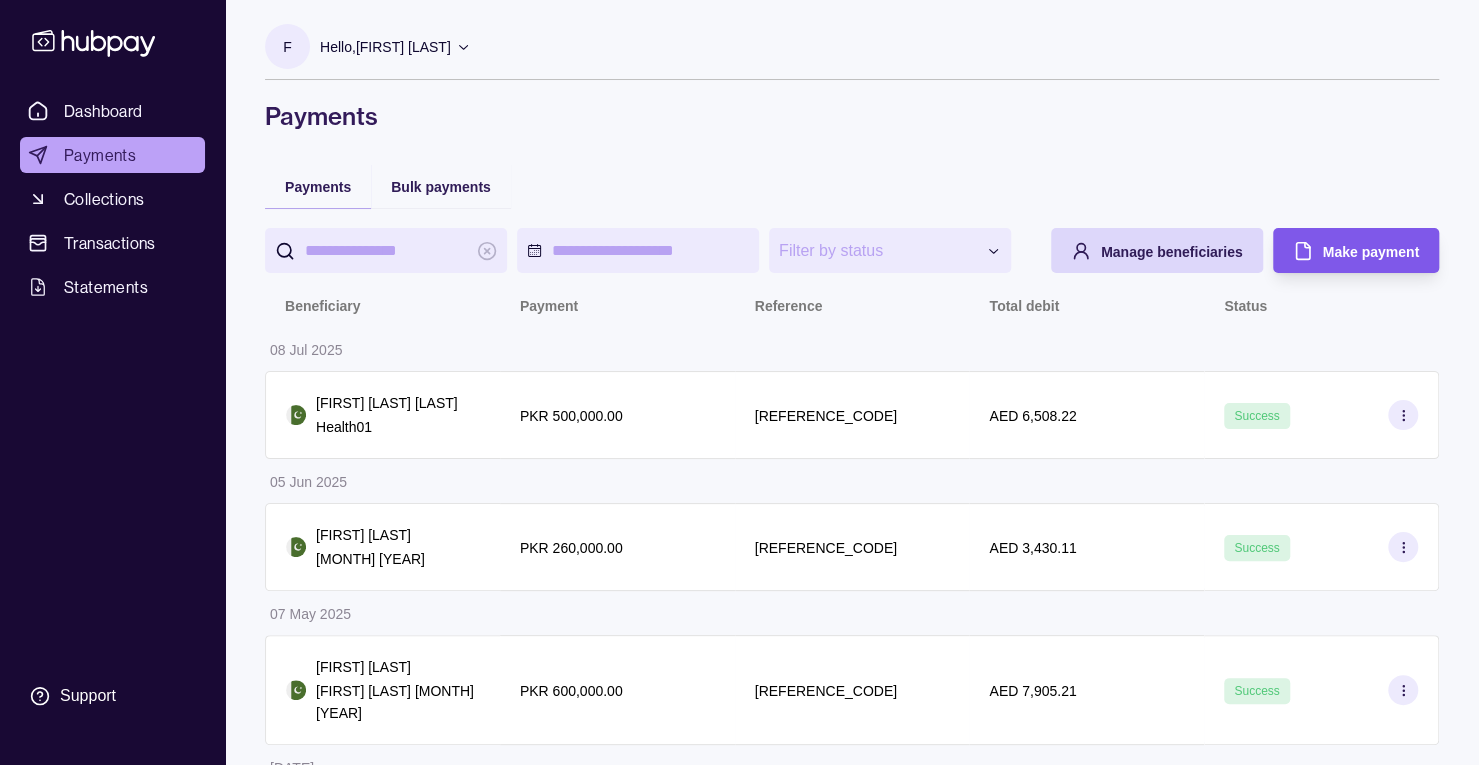click on "Make payment" at bounding box center [1371, 251] 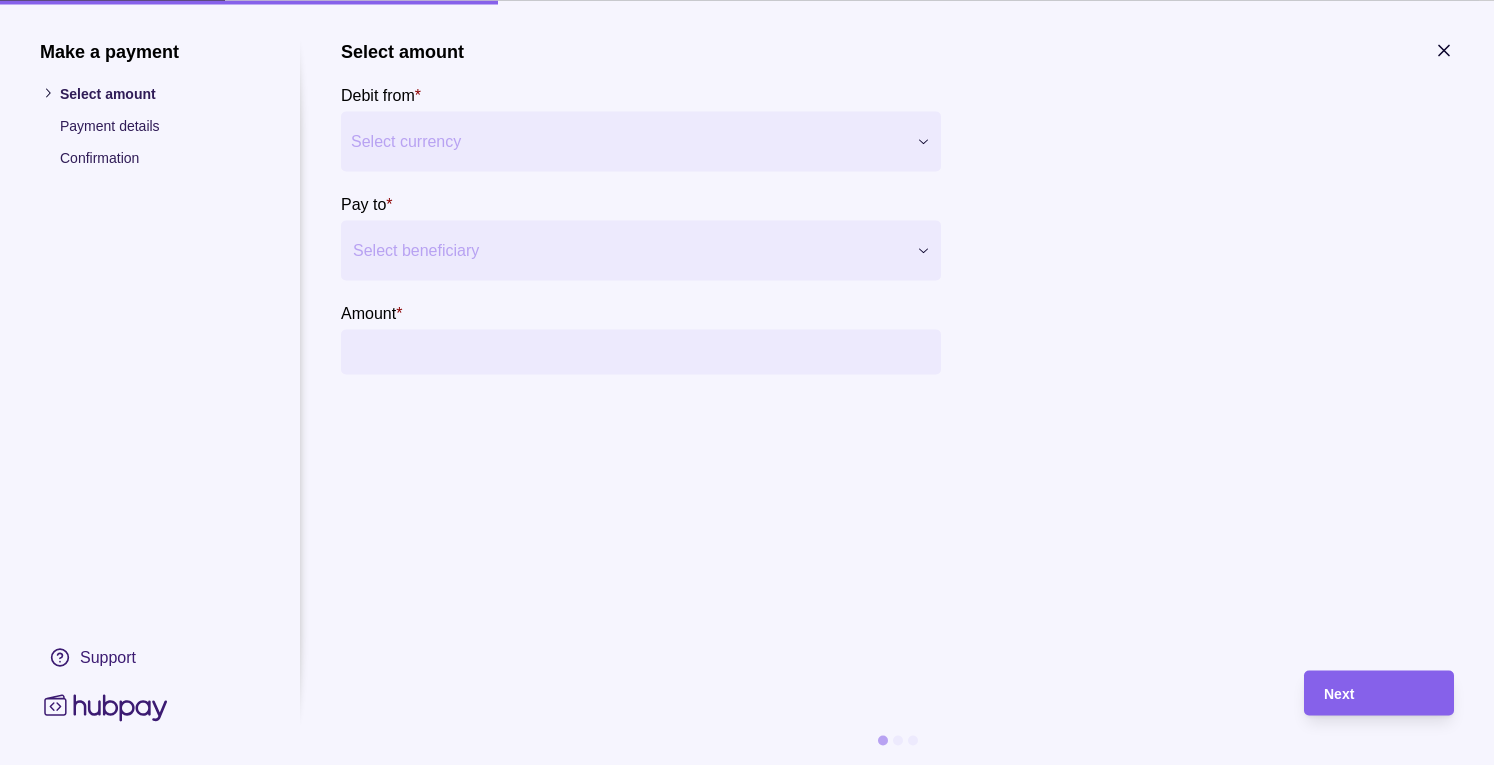 click on "Make a payment Select amount Payment details Confirmation Support Select amount Debit from  * Select currency *** *** *** Pay to  * Select beneficiary Amount  * Payment method  * Select payment method Fee currency  * Select fee currency Next" at bounding box center [739, 897] 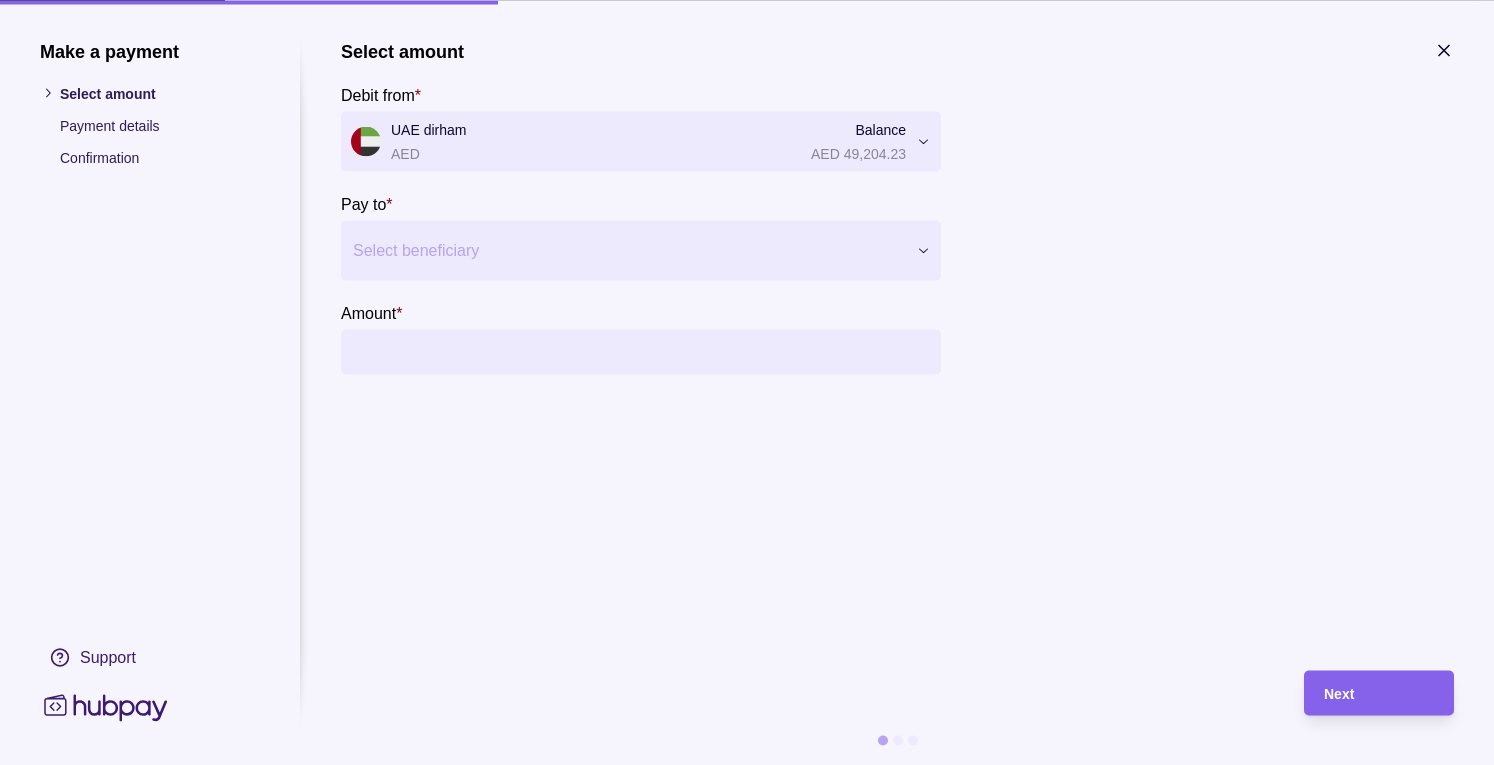 click at bounding box center [628, 250] 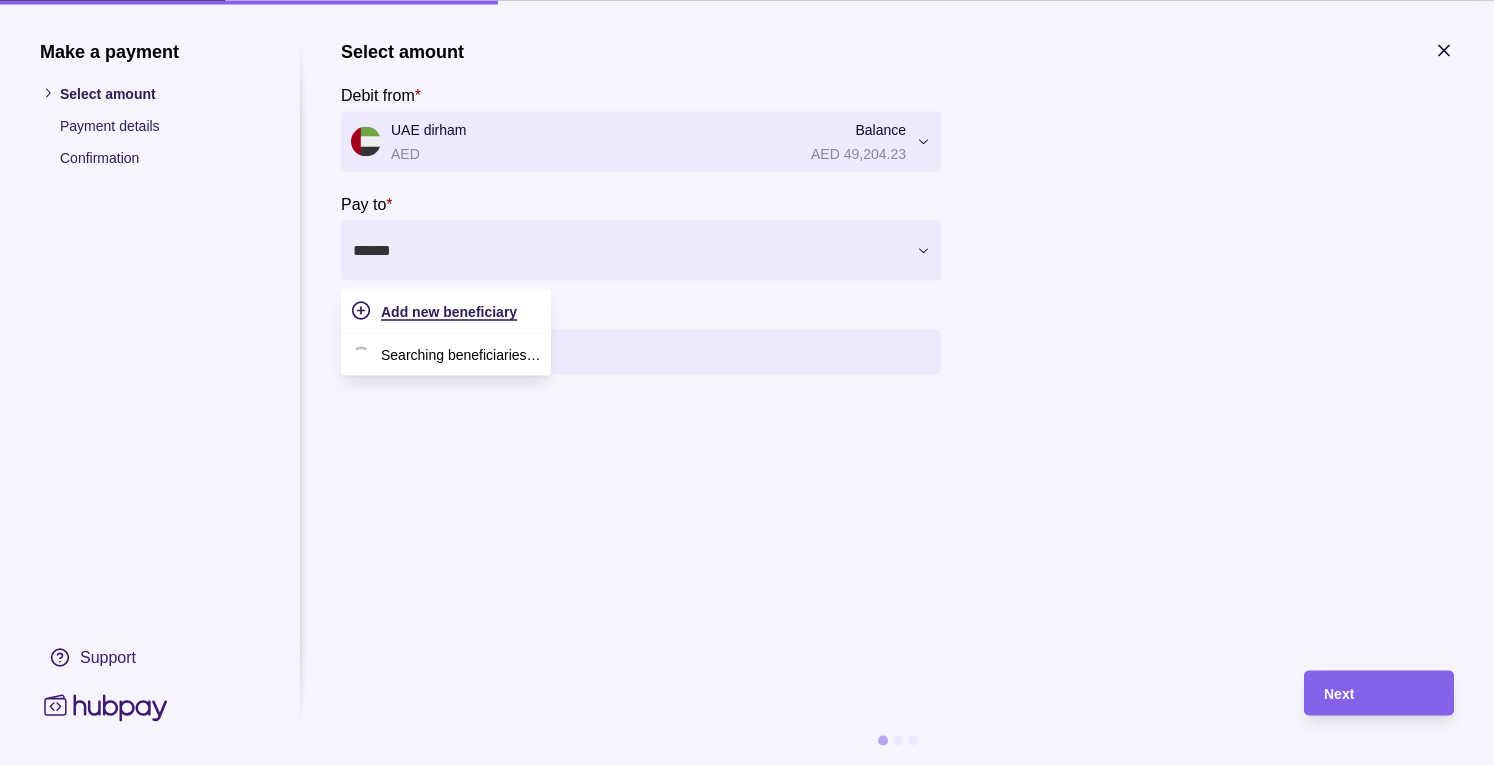 type on "*******" 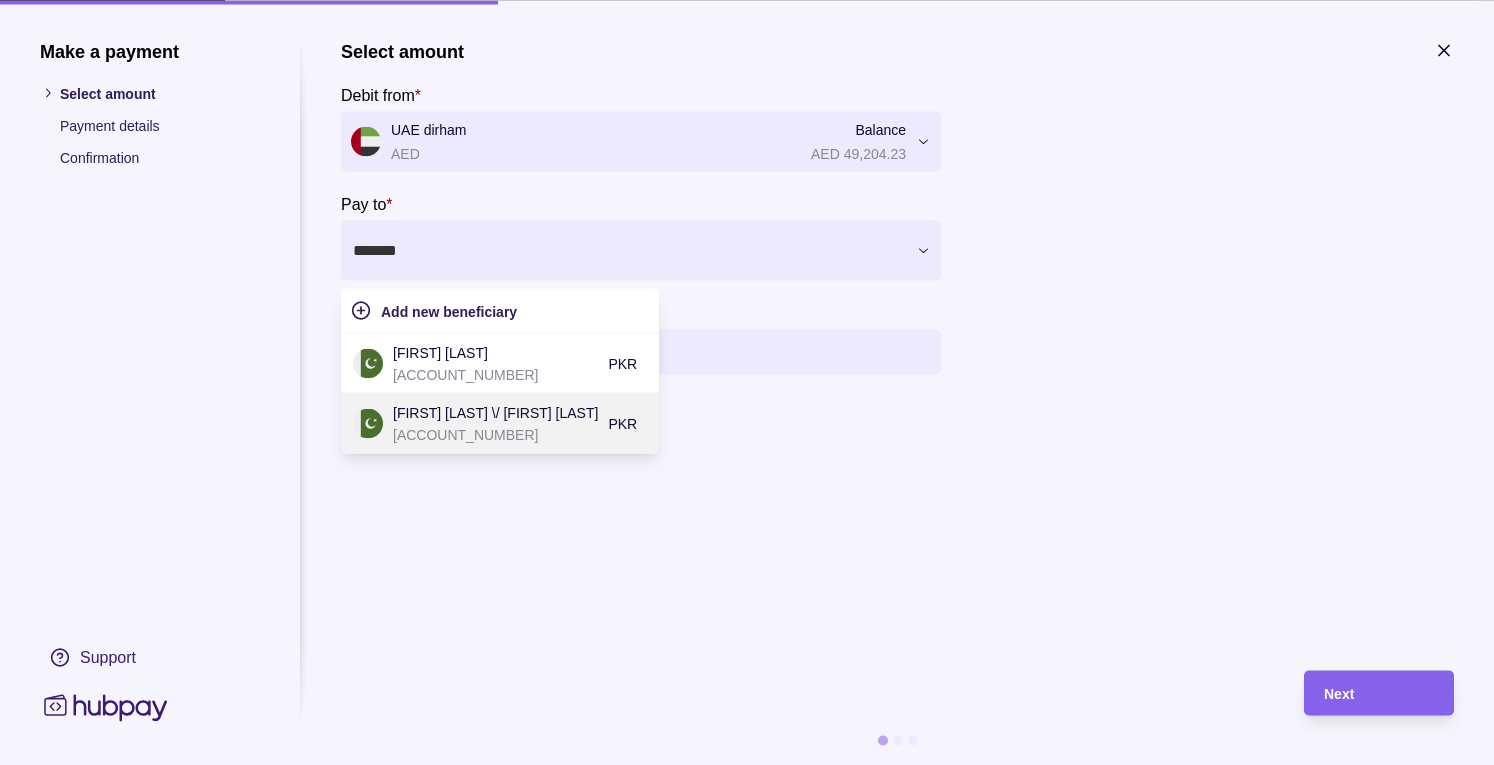click on "[FIRST] [LAST] \/ [FIRST] [LAST]" at bounding box center [495, 412] 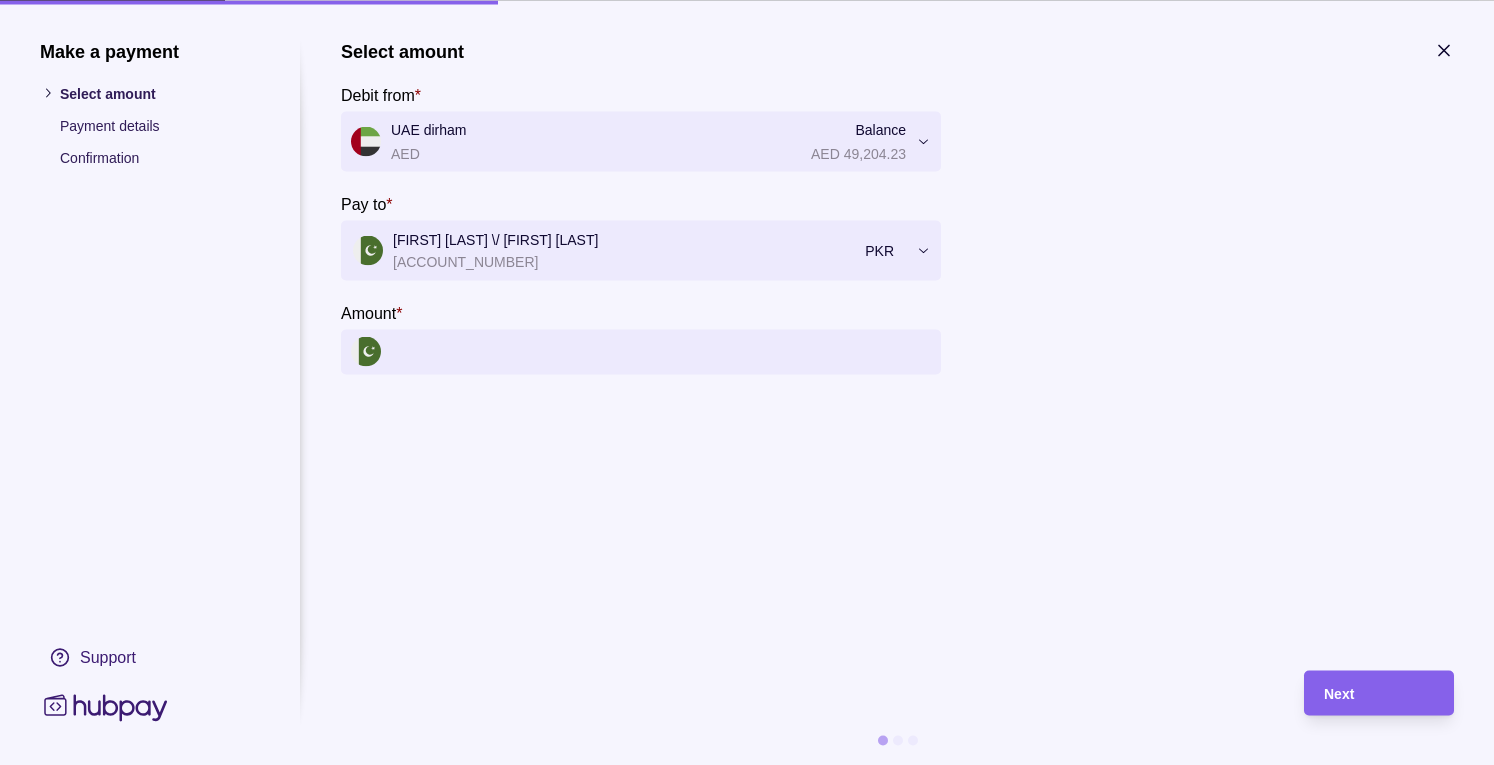 click on "Amount  *" at bounding box center [661, 351] 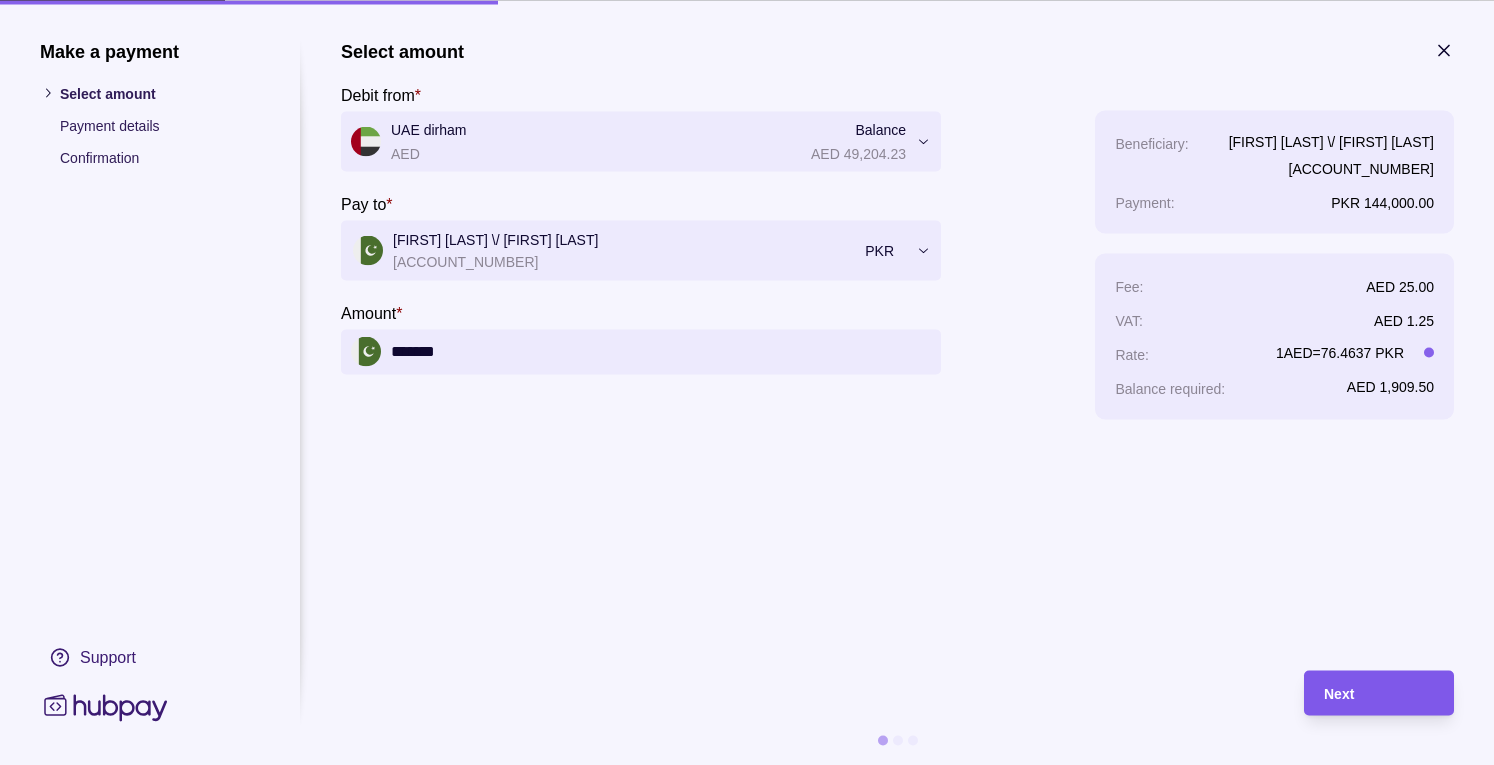 type on "*******" 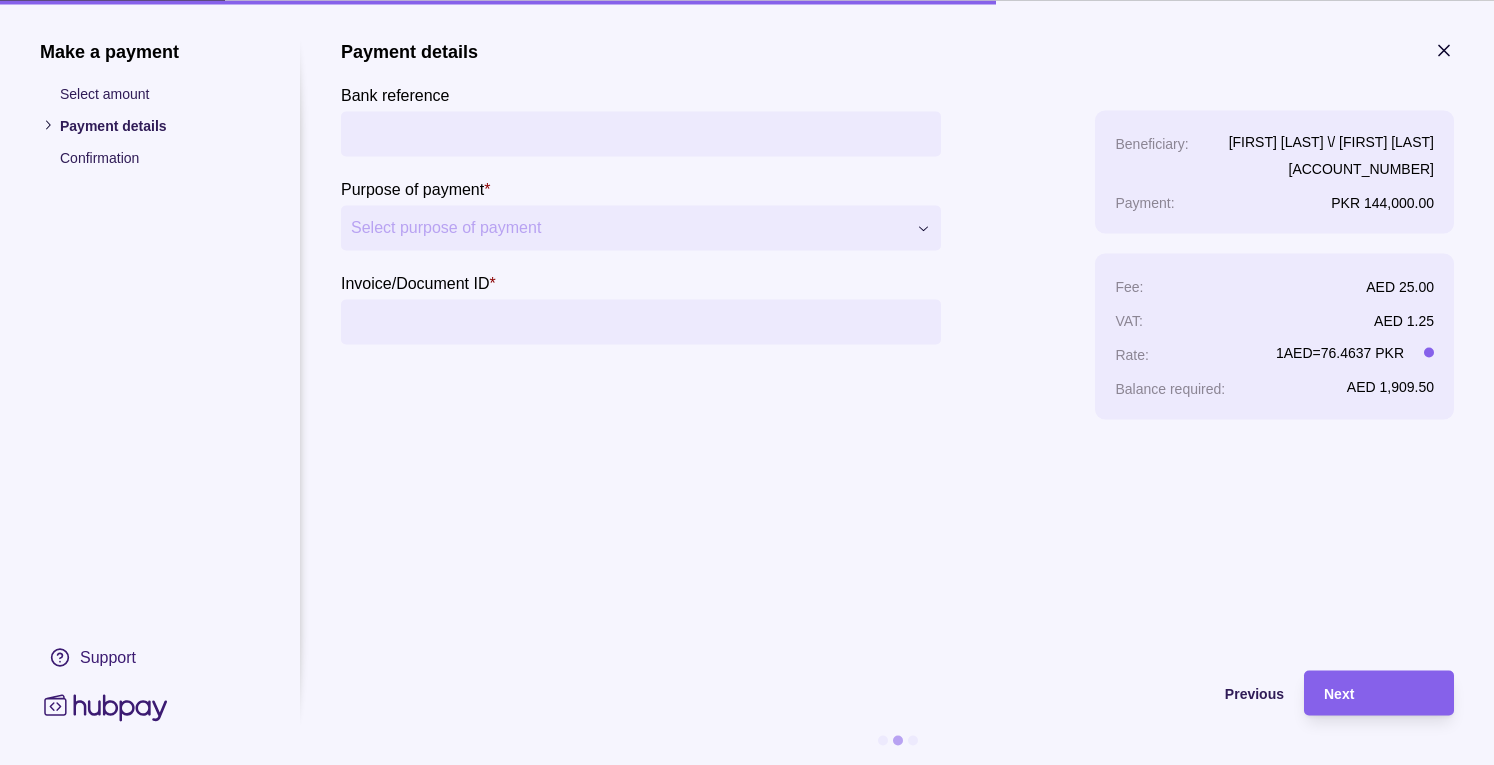 click on "Bank reference" at bounding box center (641, 133) 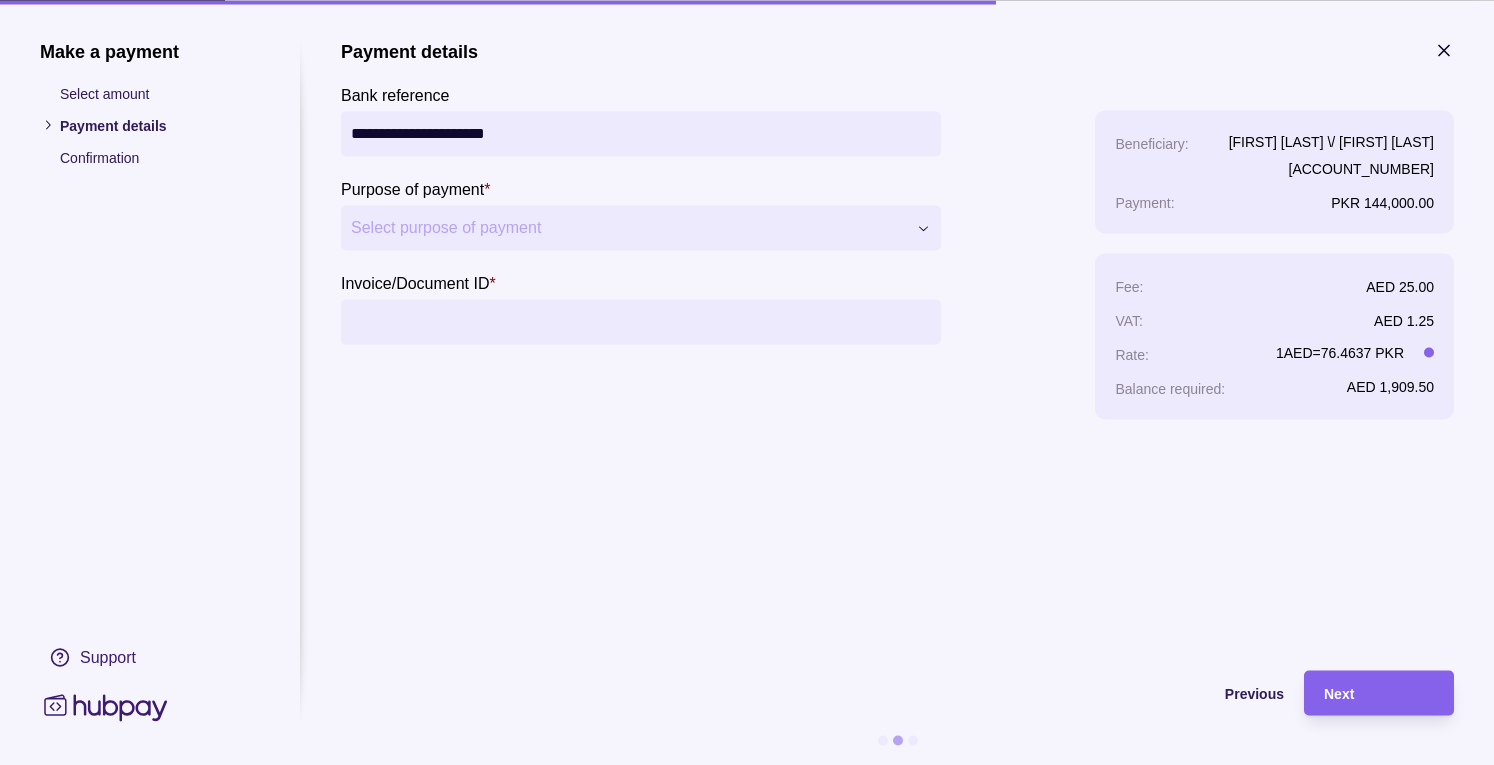 click on "**********" at bounding box center (641, 133) 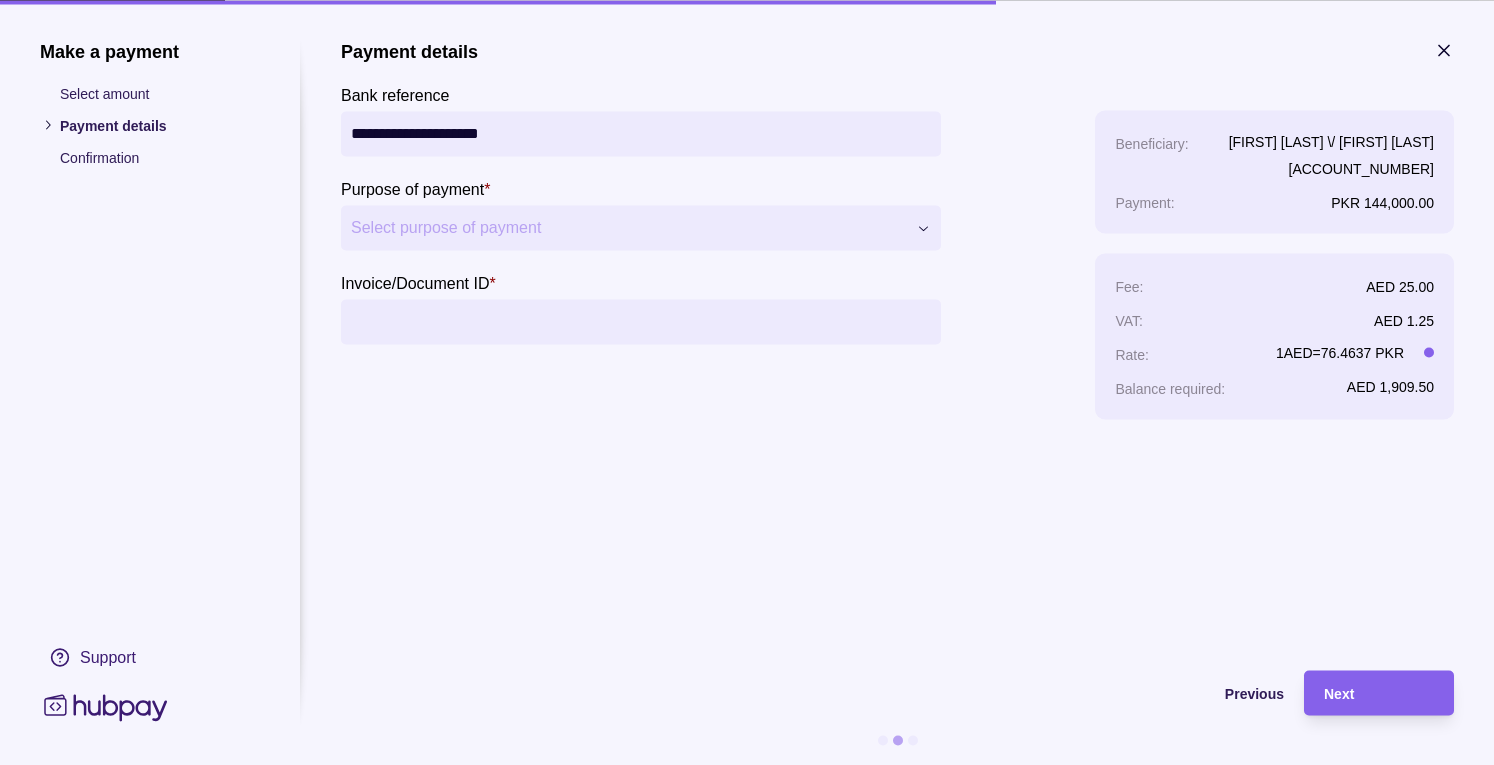 type on "**********" 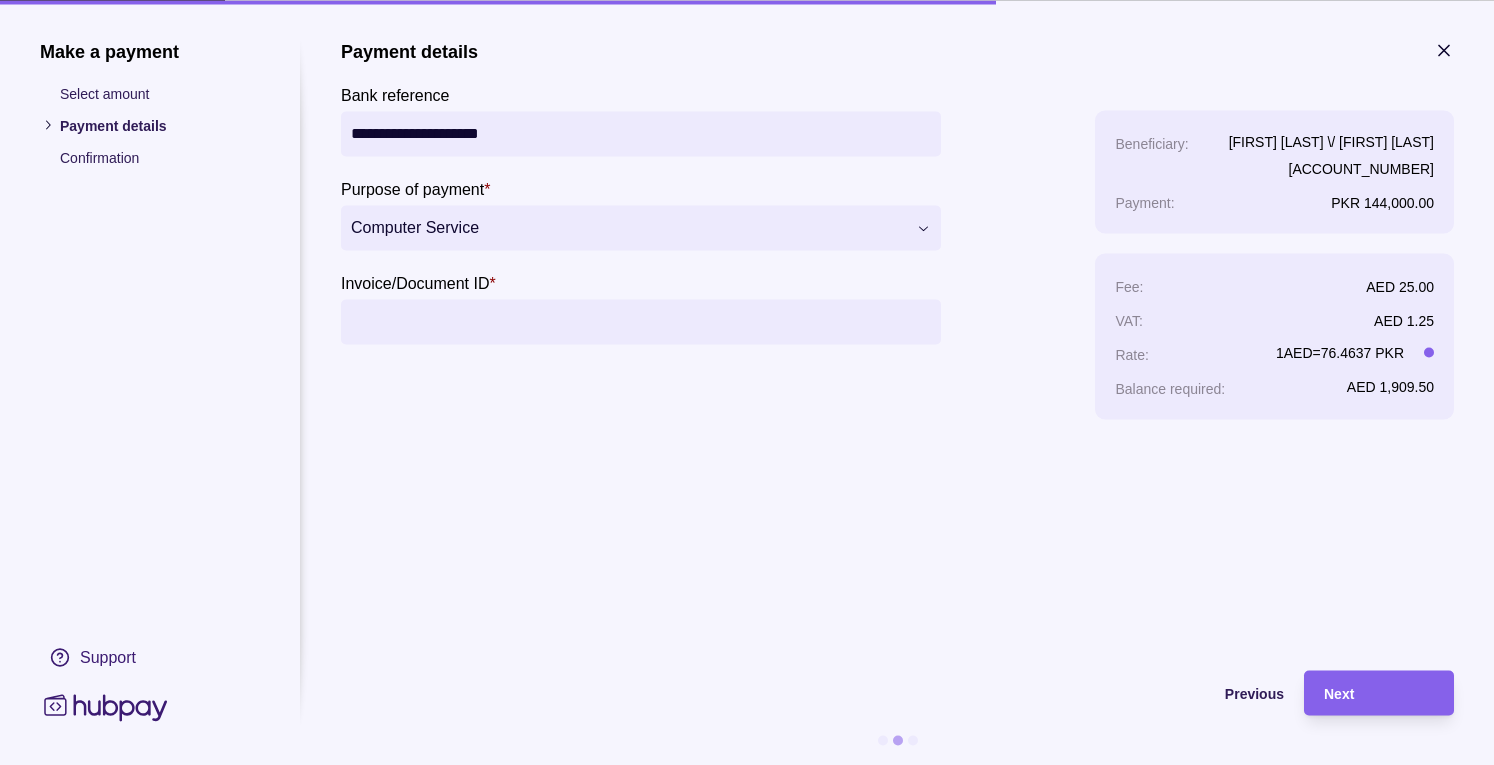 click on "Invoice/Document ID  *" at bounding box center [641, 321] 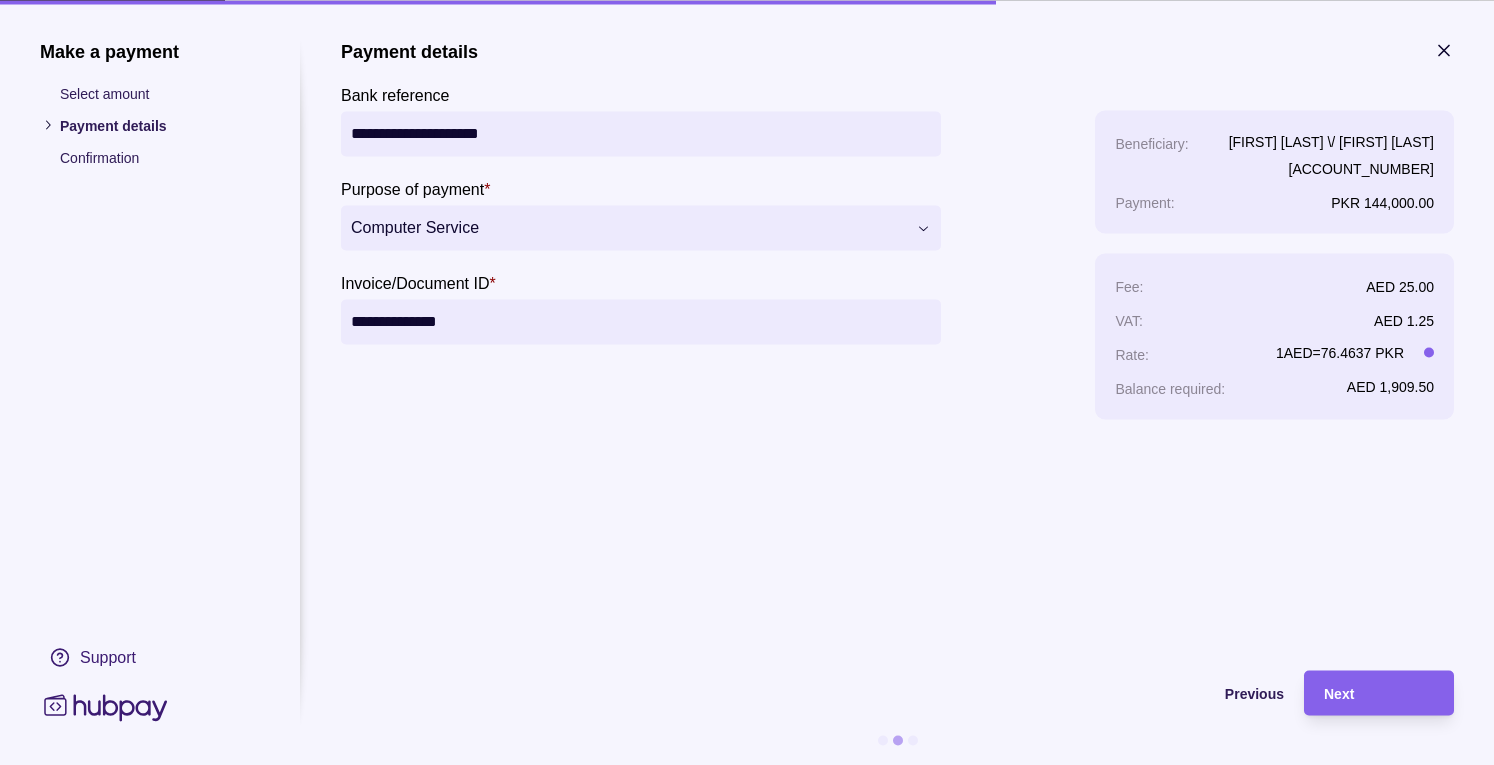 click on "**********" at bounding box center [641, 321] 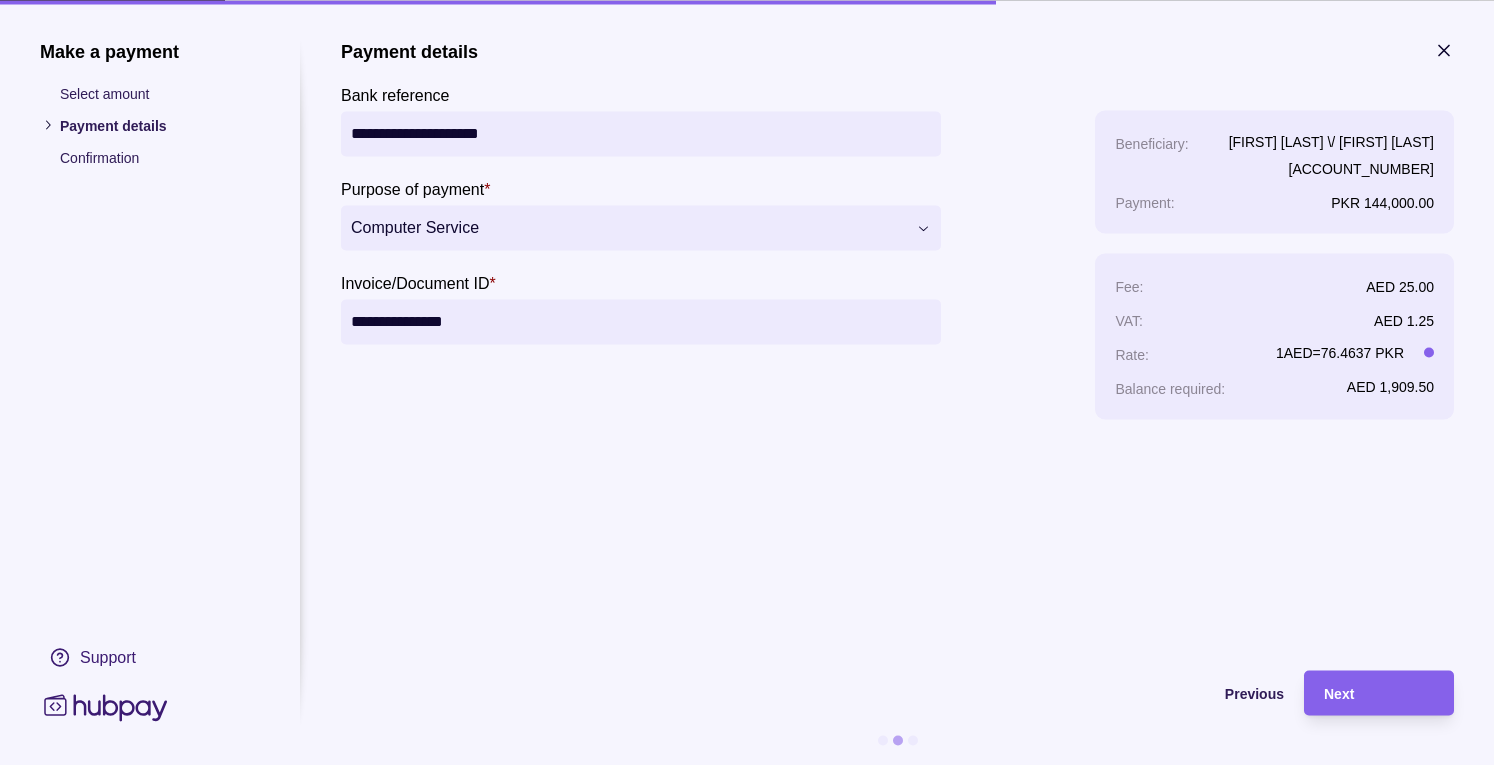 click on "**********" at bounding box center [641, 321] 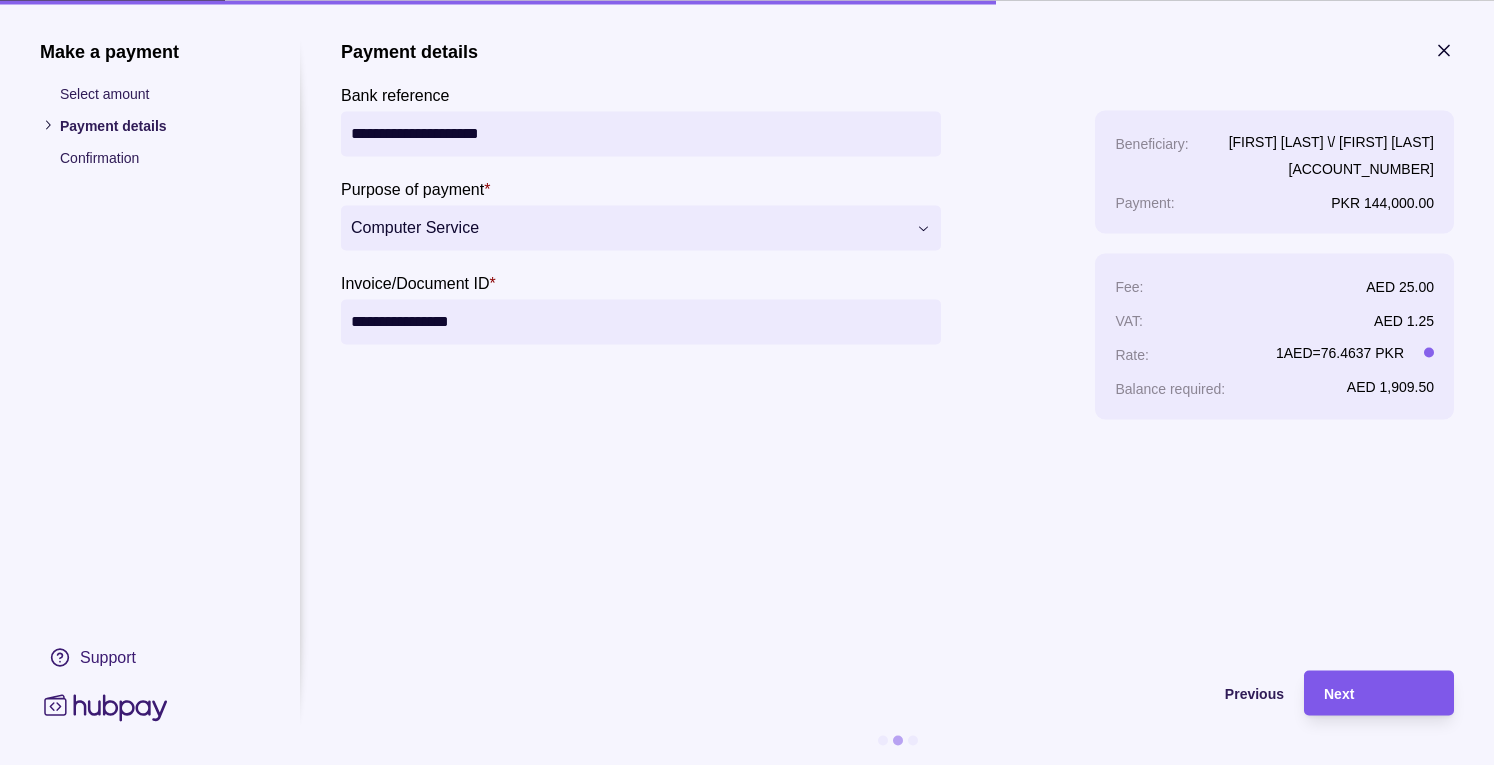 type on "**********" 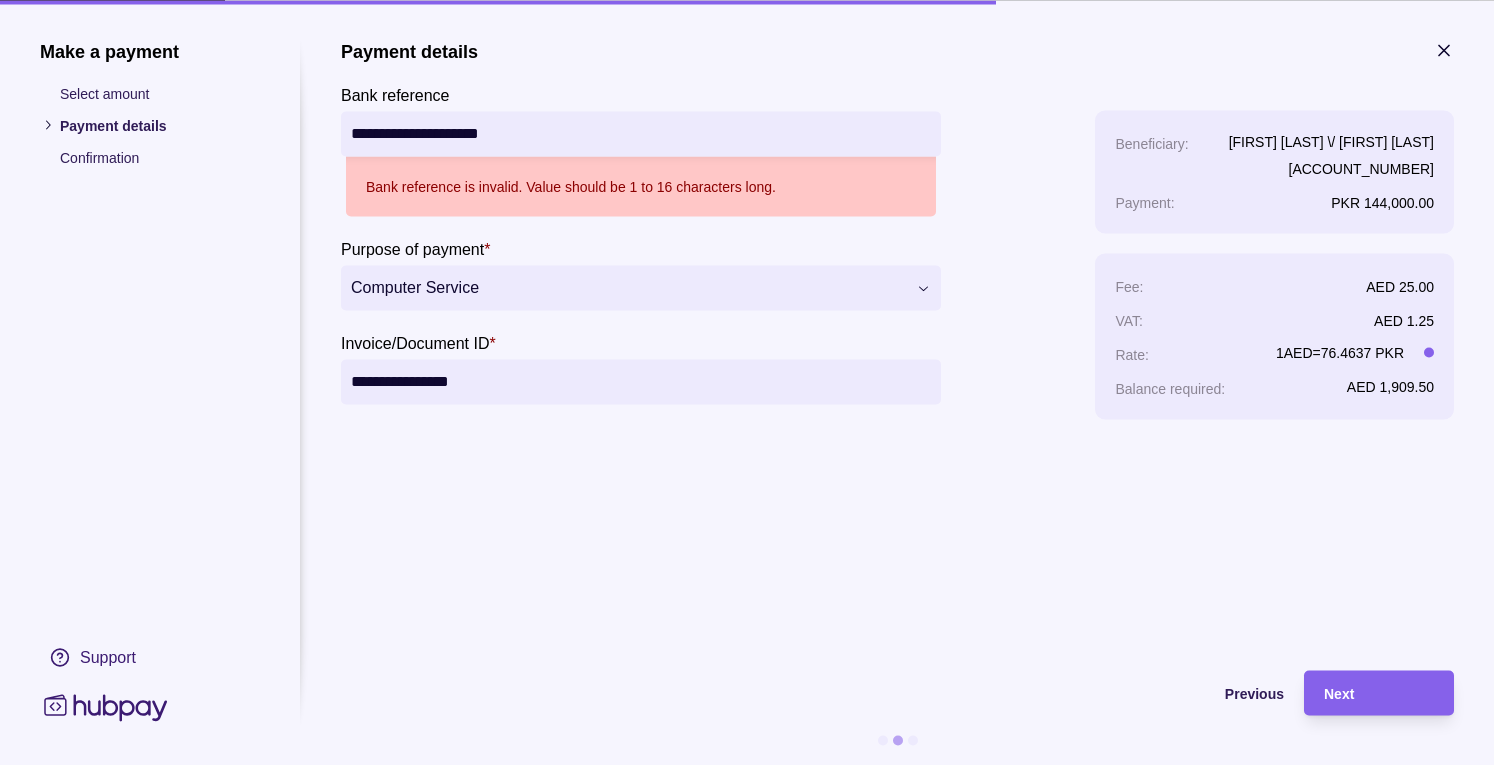 drag, startPoint x: 490, startPoint y: 375, endPoint x: 319, endPoint y: 371, distance: 171.04678 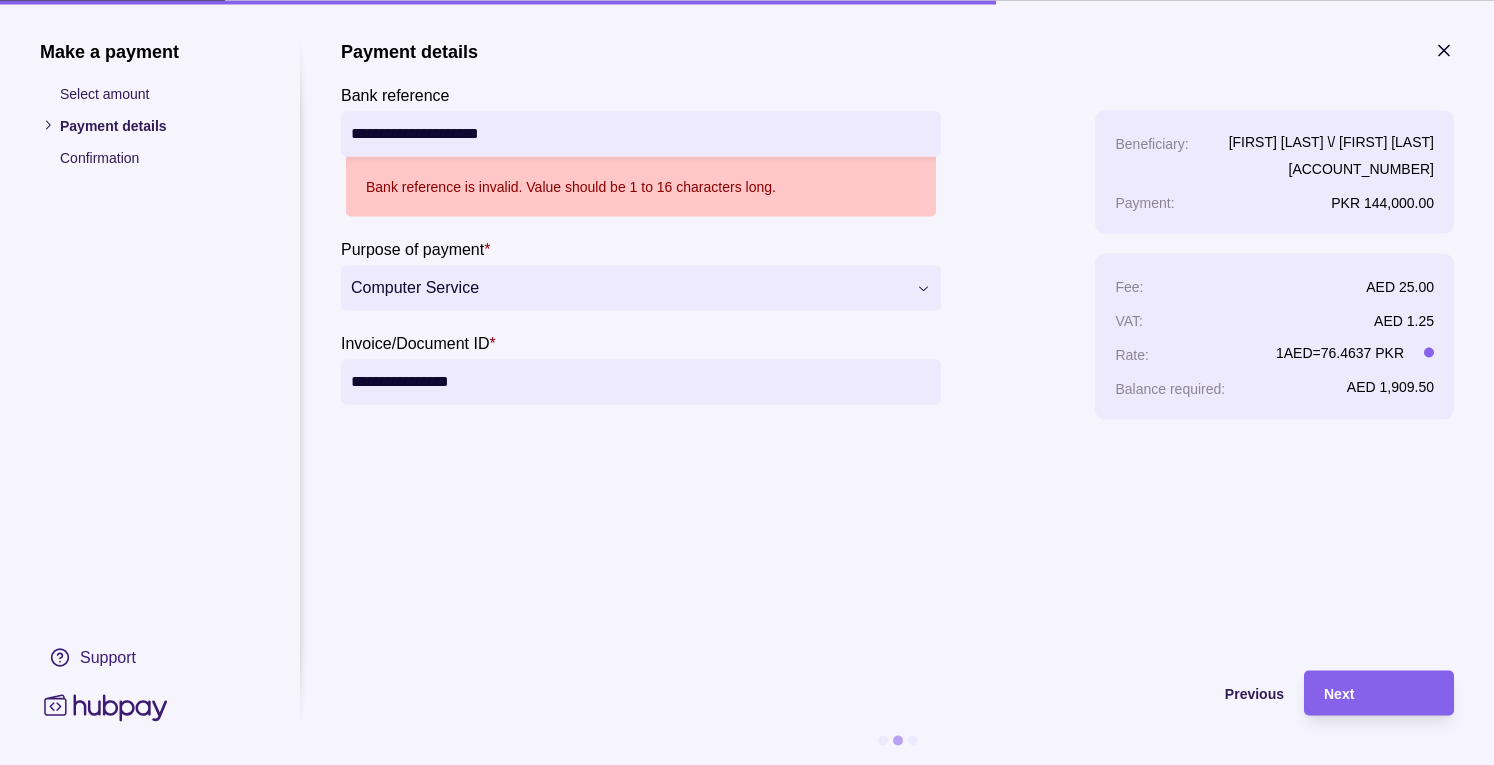 click on "**********" at bounding box center (747, 402) 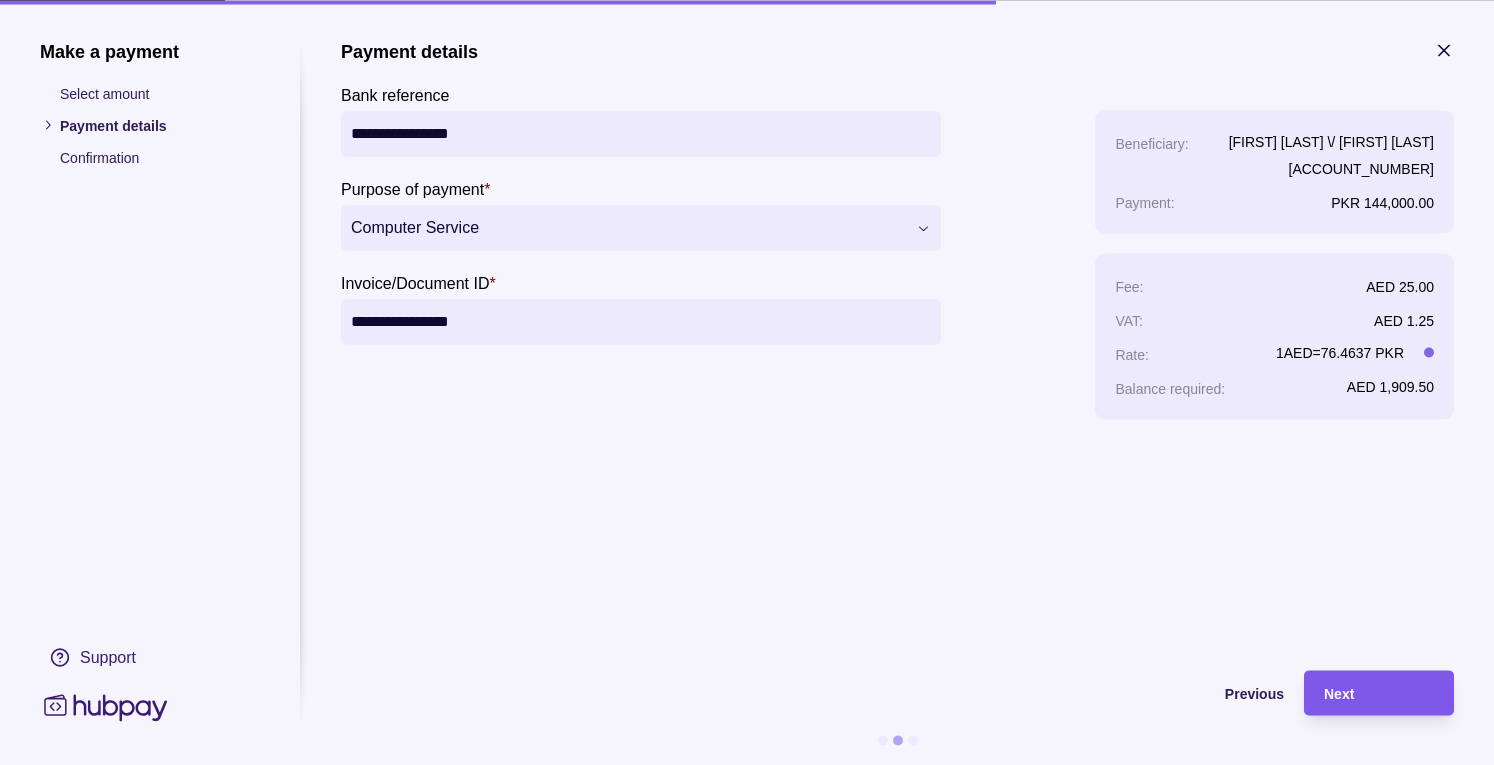 type on "**********" 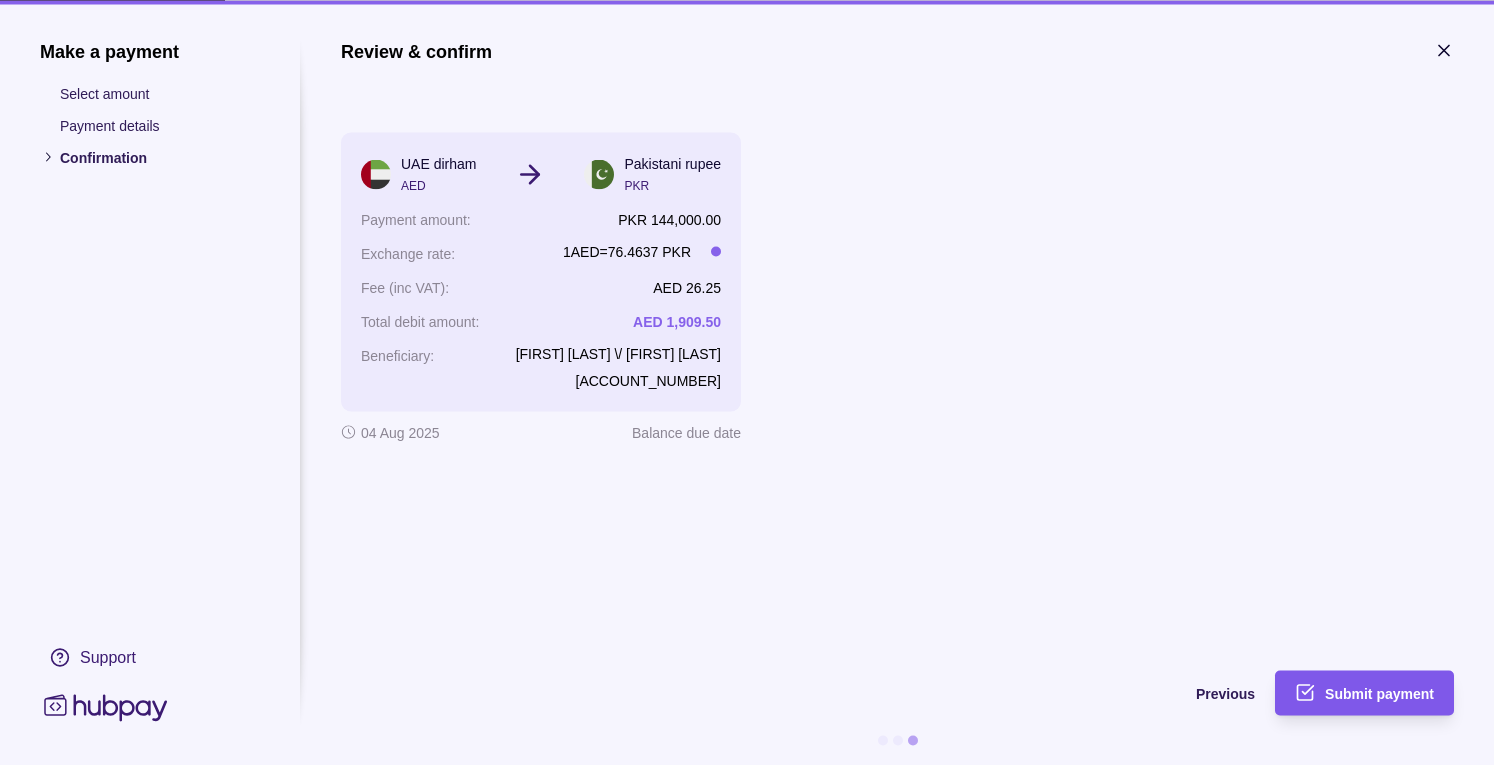 click on "Submit payment" at bounding box center [1379, 693] 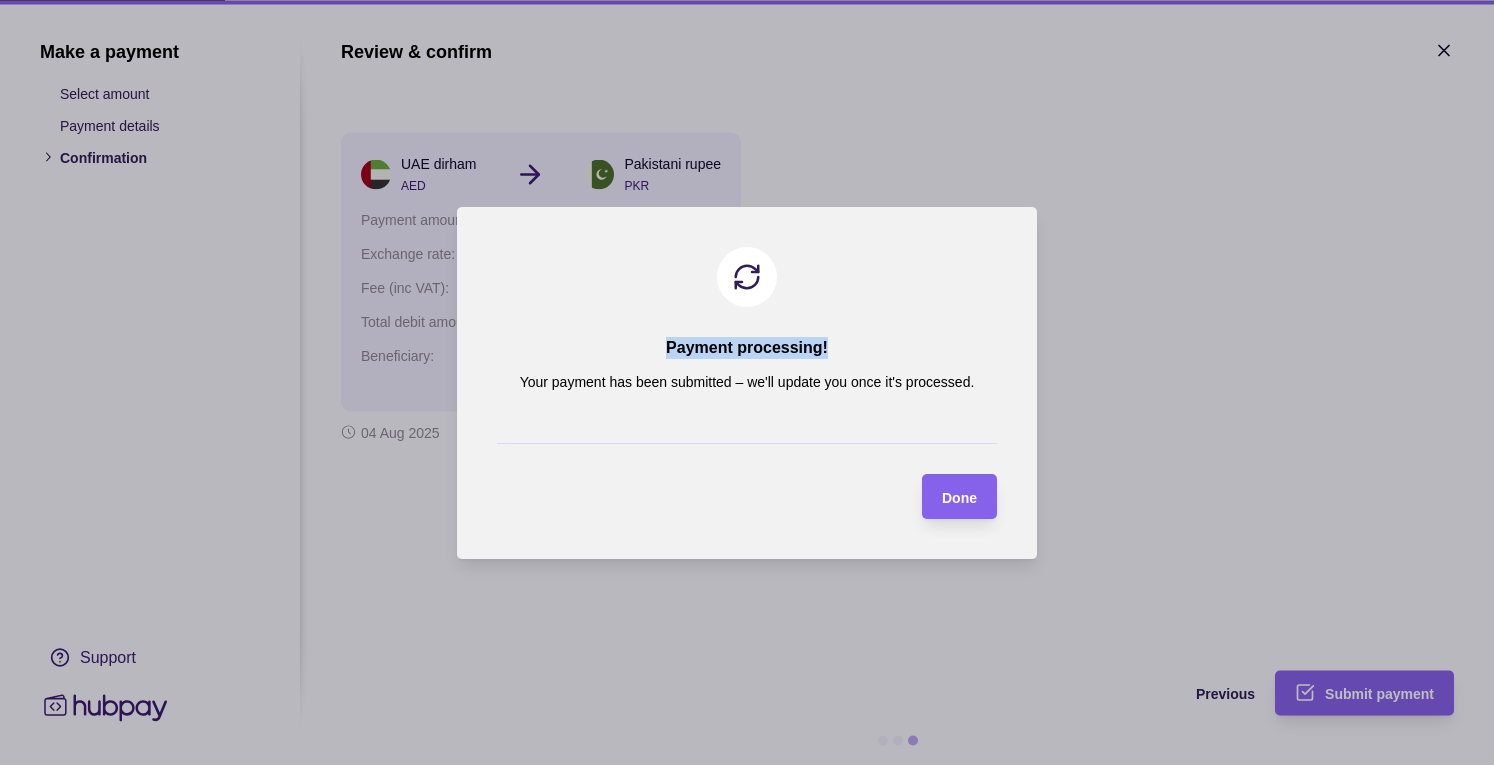 drag, startPoint x: 728, startPoint y: 221, endPoint x: 902, endPoint y: 247, distance: 175.93181 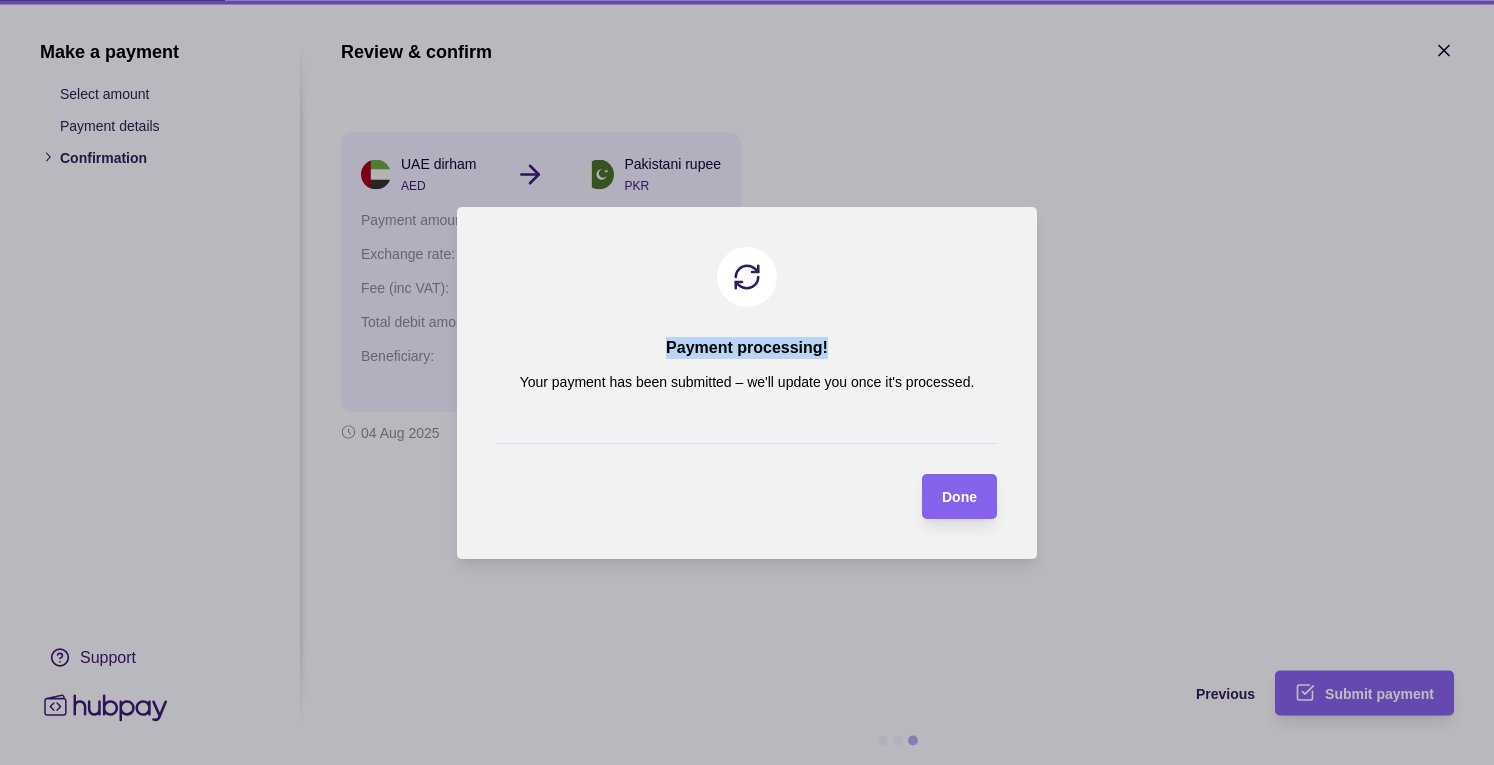 click on "Payment processing! Your payment has been submitted – we'll update you once it's processed. Done" at bounding box center (747, 383) 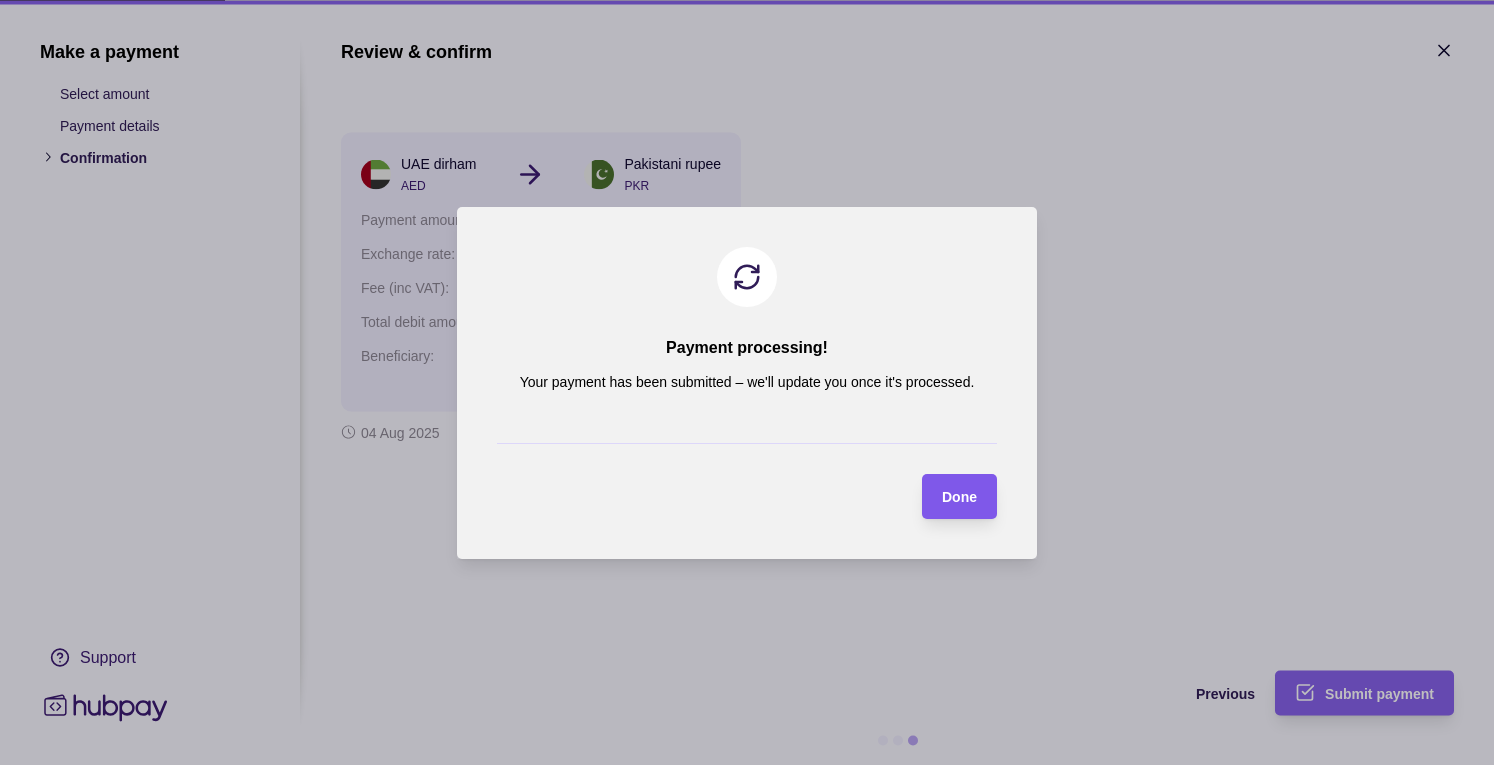 click on "Done" at bounding box center (959, 497) 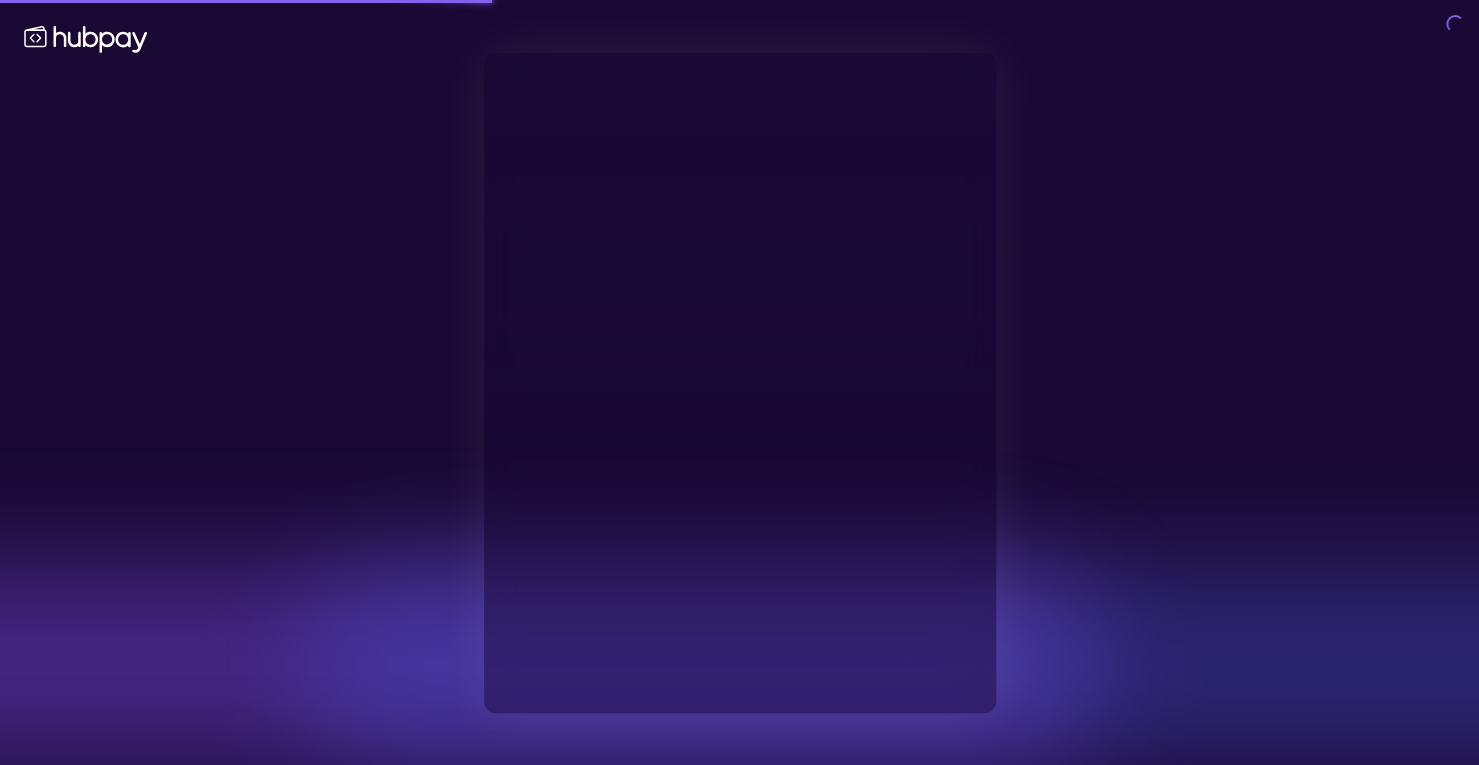 type on "**********" 